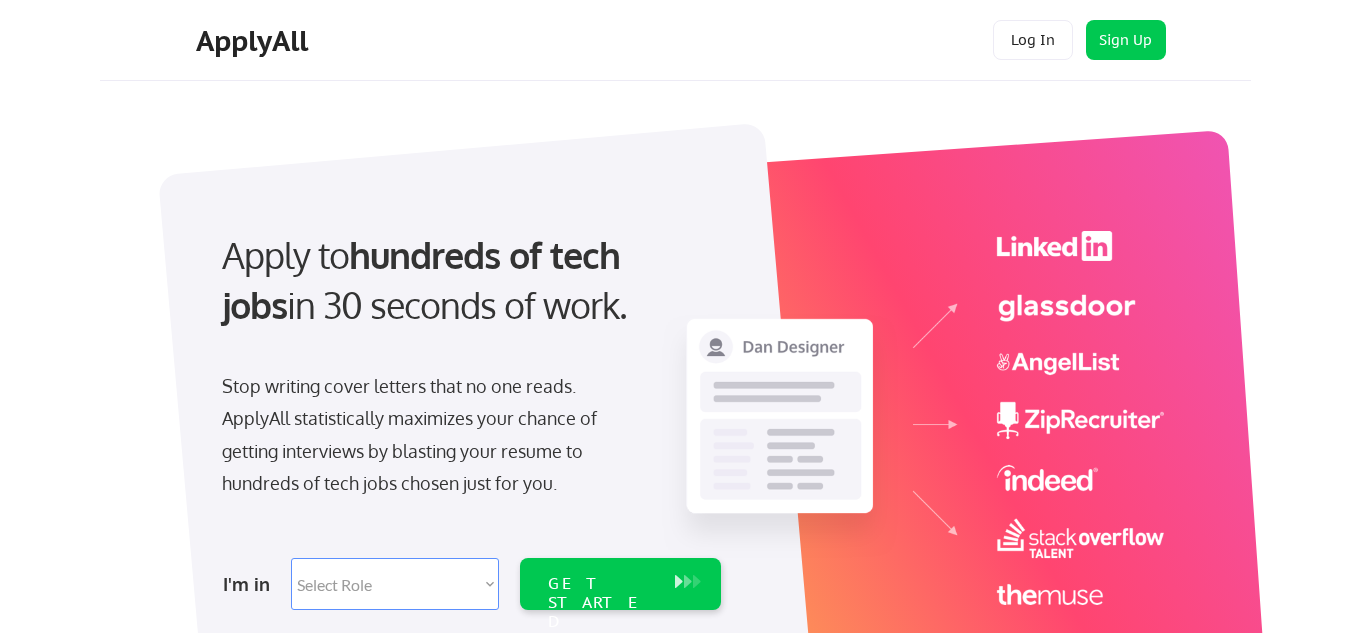 scroll, scrollTop: 0, scrollLeft: 0, axis: both 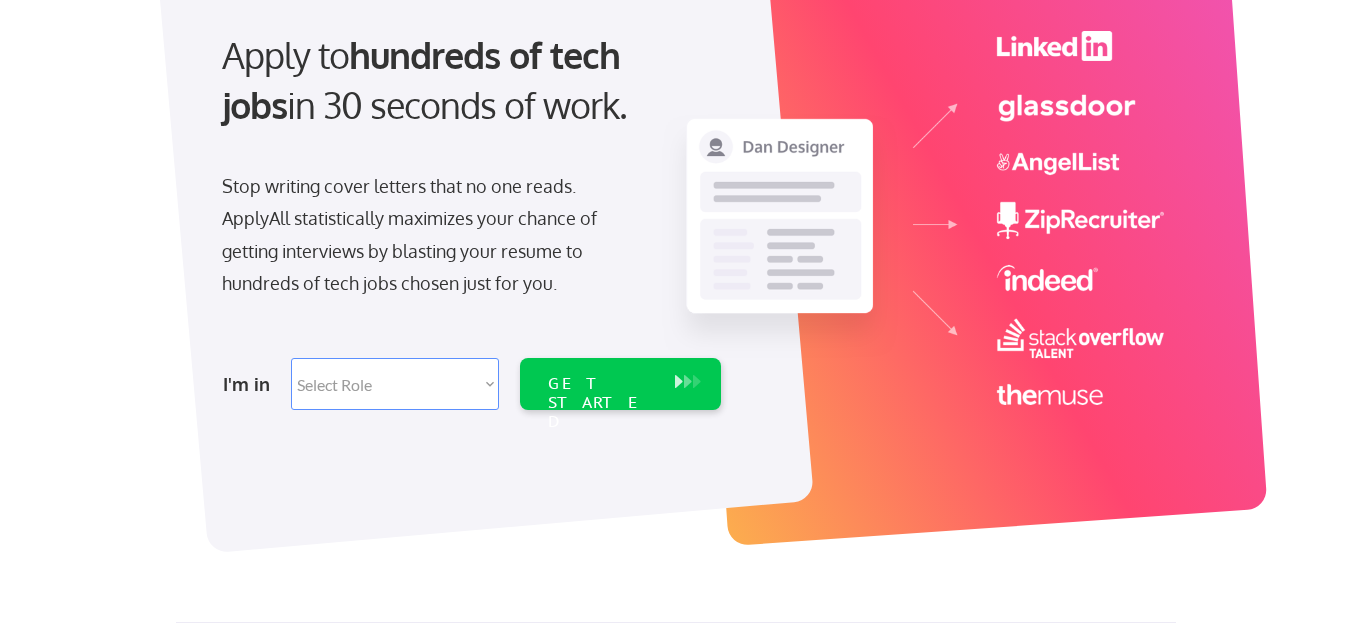 click on "Select Role Software Engineering Product Management Customer Success Sales UI/UX/Product Design Technical Project/Program Mgmt Marketing & Growth Data HR/Recruiting IT/Cybersecurity Tech Finance/Ops/Strategy Customer Support" at bounding box center (395, 384) 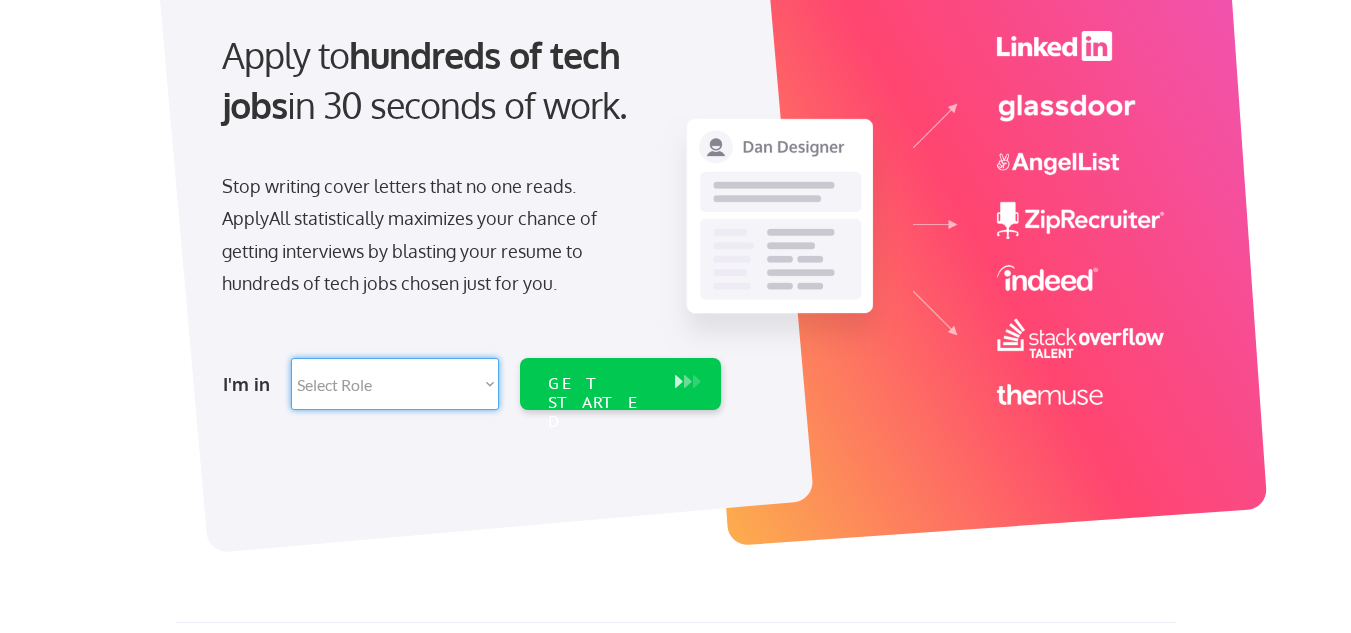 select on ""product"" 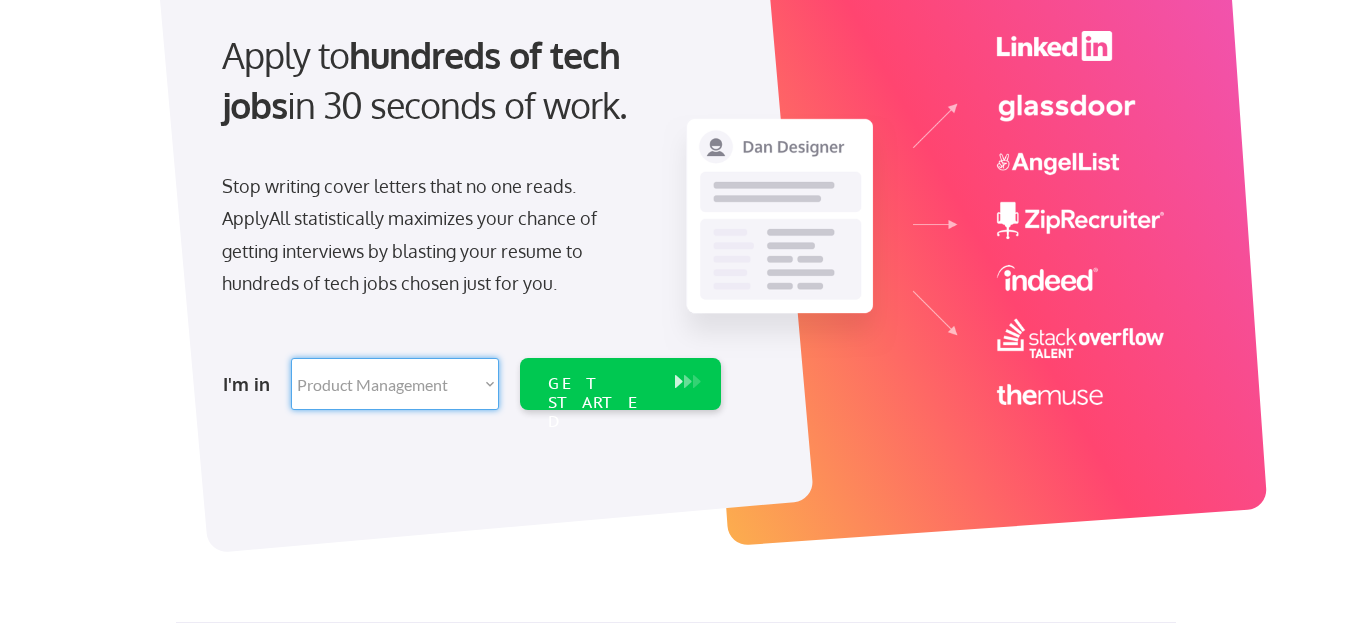 click on "Select Role Software Engineering Product Management Customer Success Sales UI/UX/Product Design Technical Project/Program Mgmt Marketing & Growth Data HR/Recruiting IT/Cybersecurity Tech Finance/Ops/Strategy Customer Support" at bounding box center [395, 384] 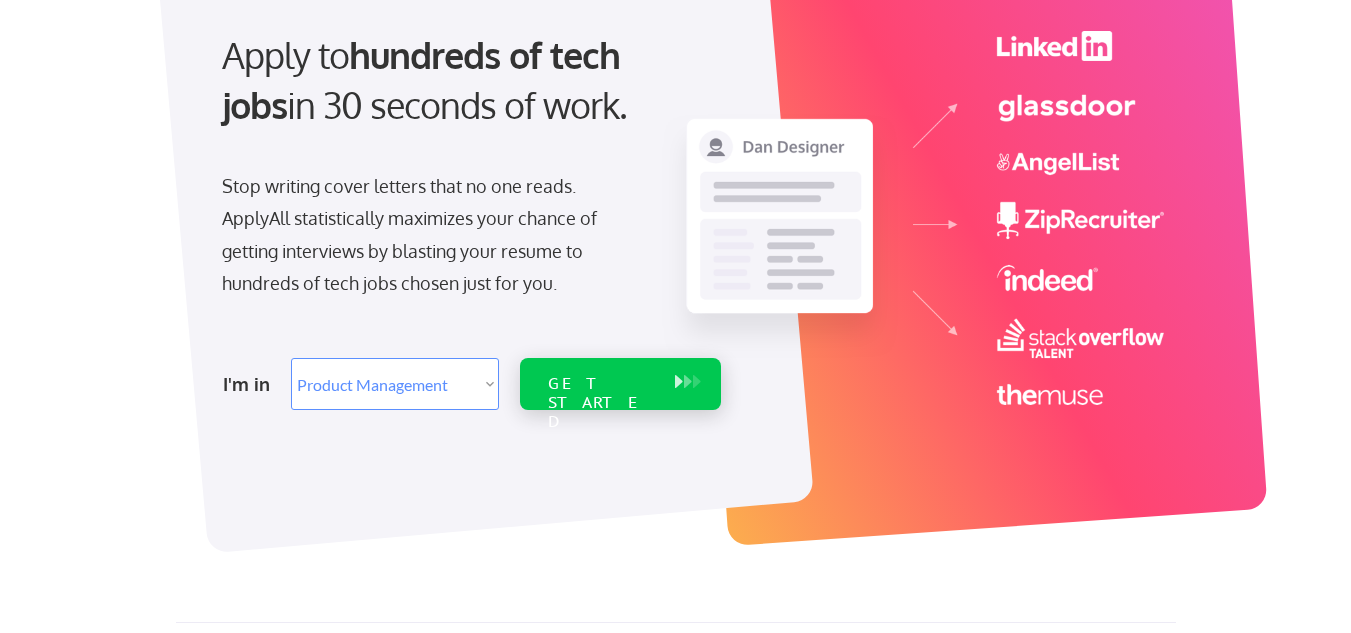 click on "GET STARTED" at bounding box center (601, 403) 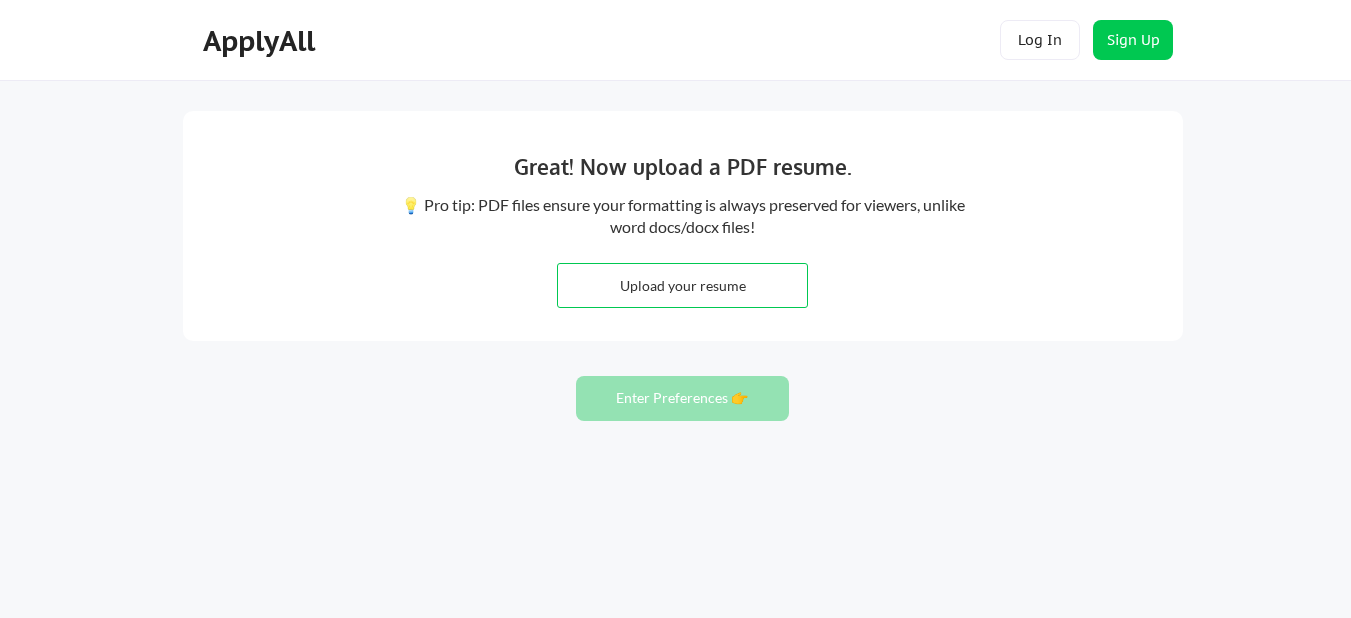 scroll, scrollTop: 0, scrollLeft: 0, axis: both 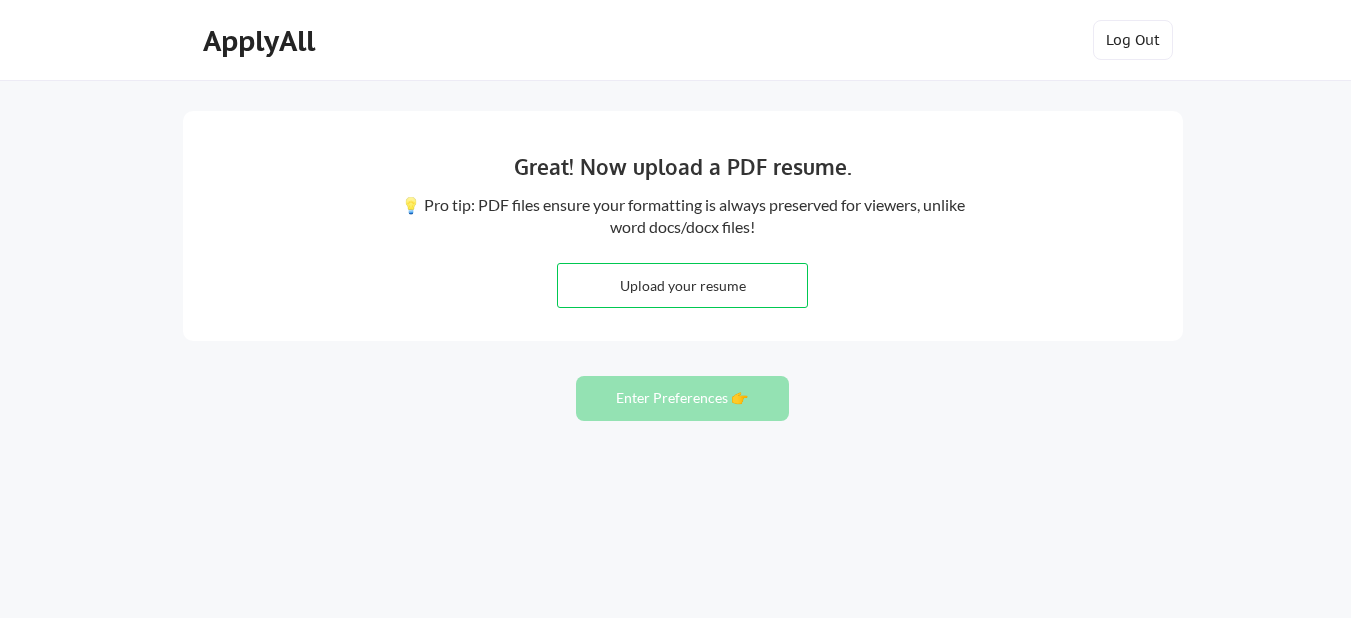 click at bounding box center [682, 285] 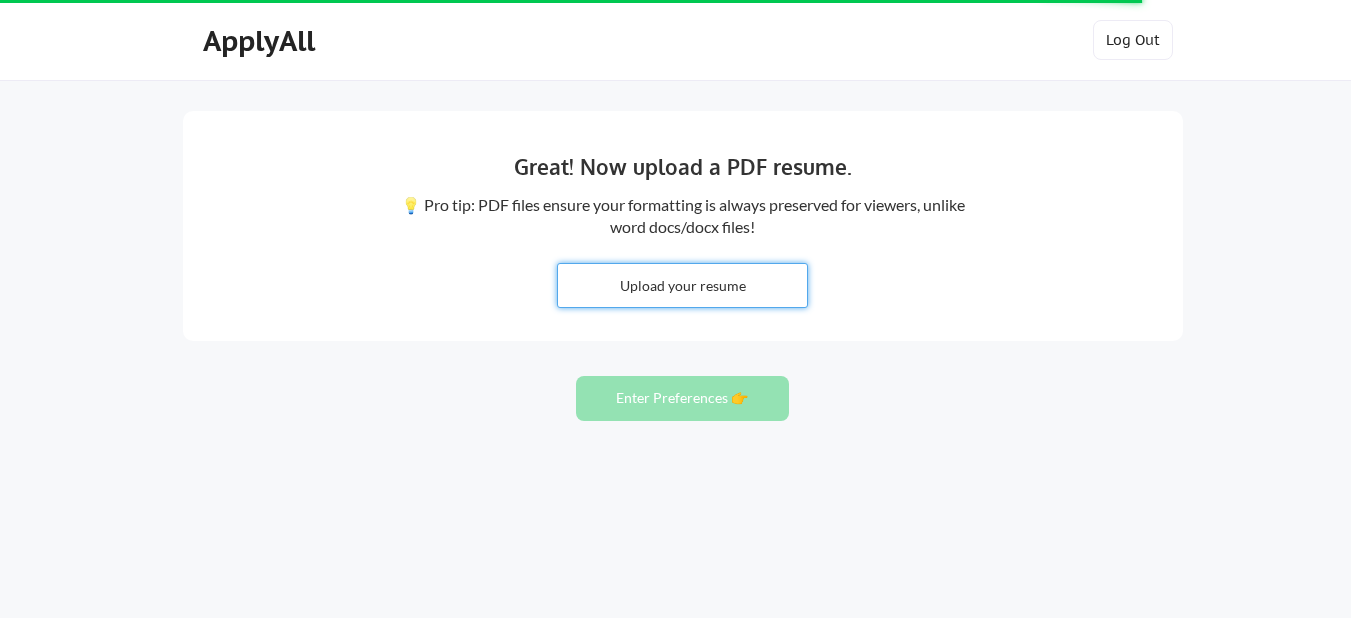 type 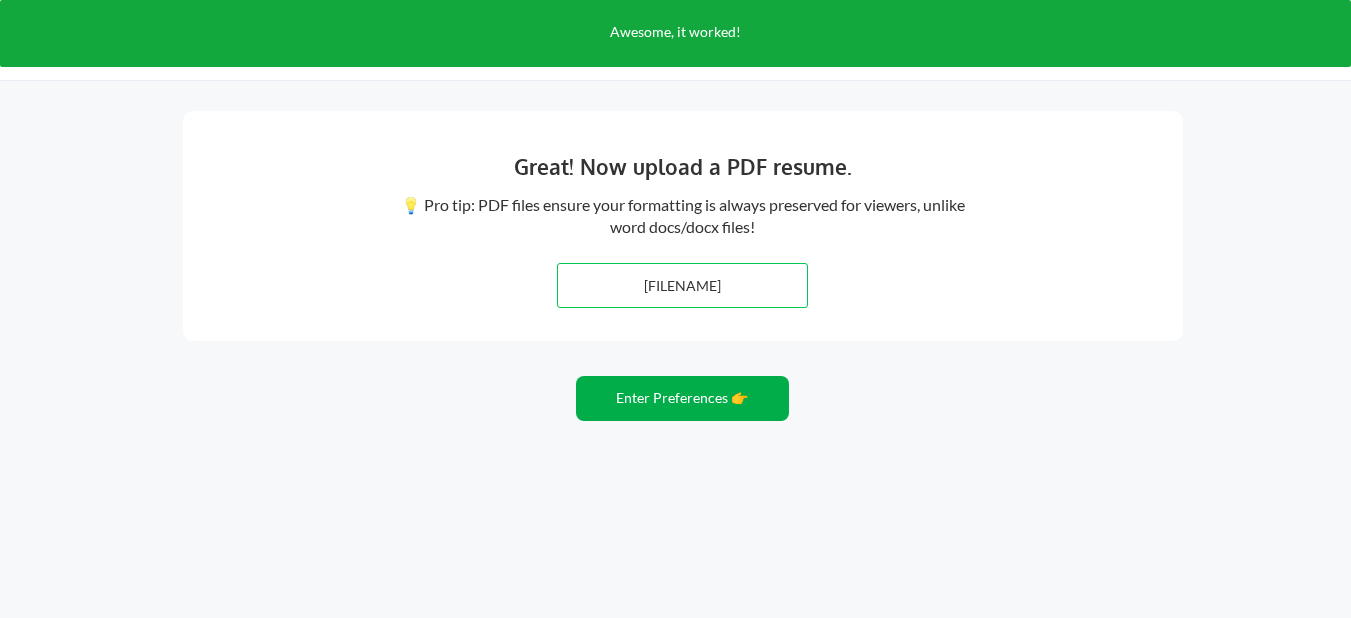 click on "Enter Preferences  👉" at bounding box center (682, 398) 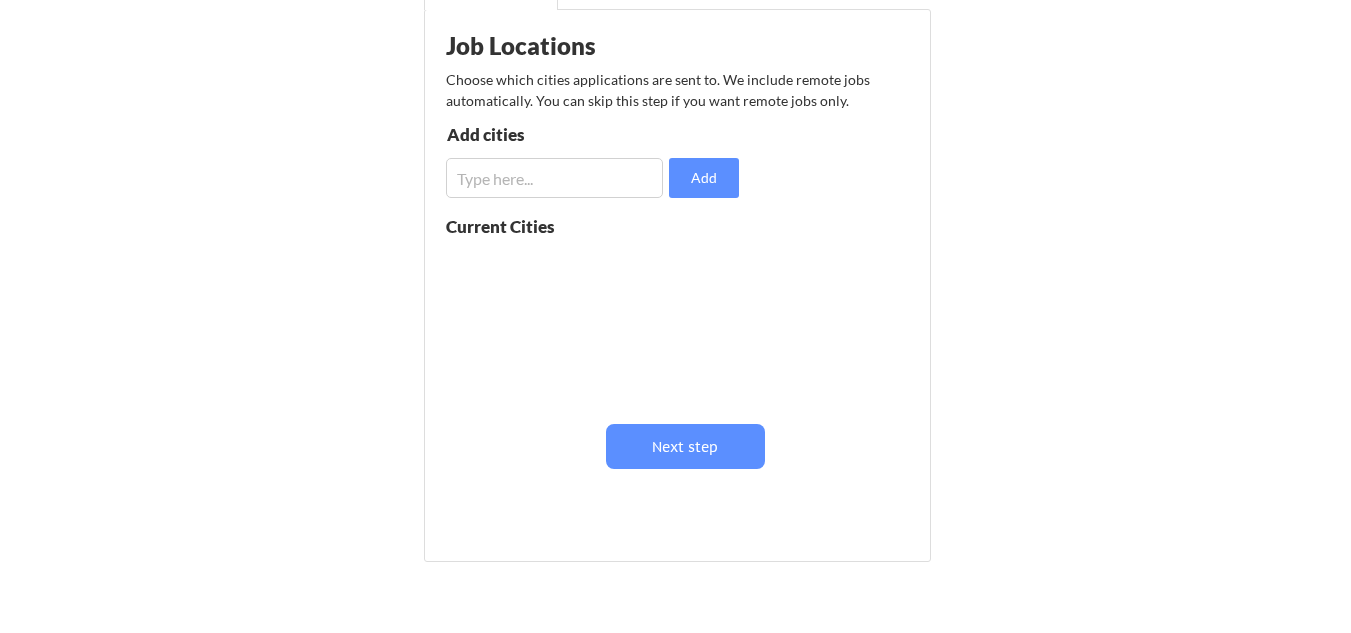 scroll, scrollTop: 200, scrollLeft: 0, axis: vertical 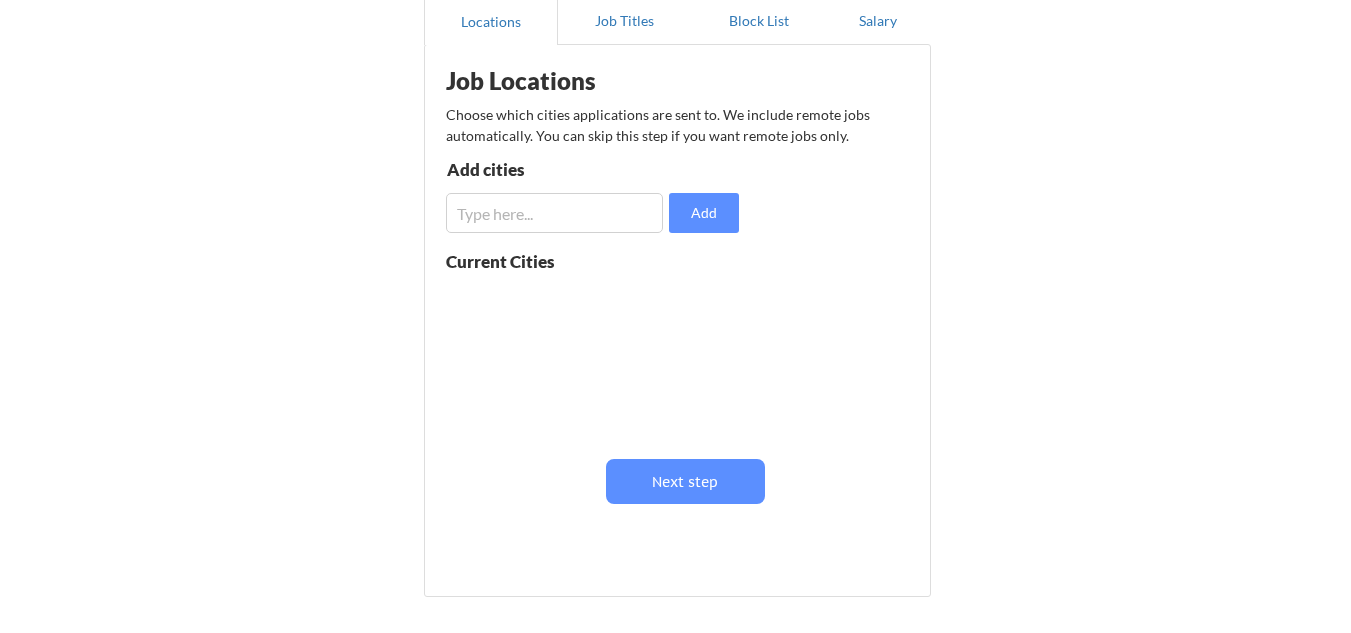click at bounding box center (554, 213) 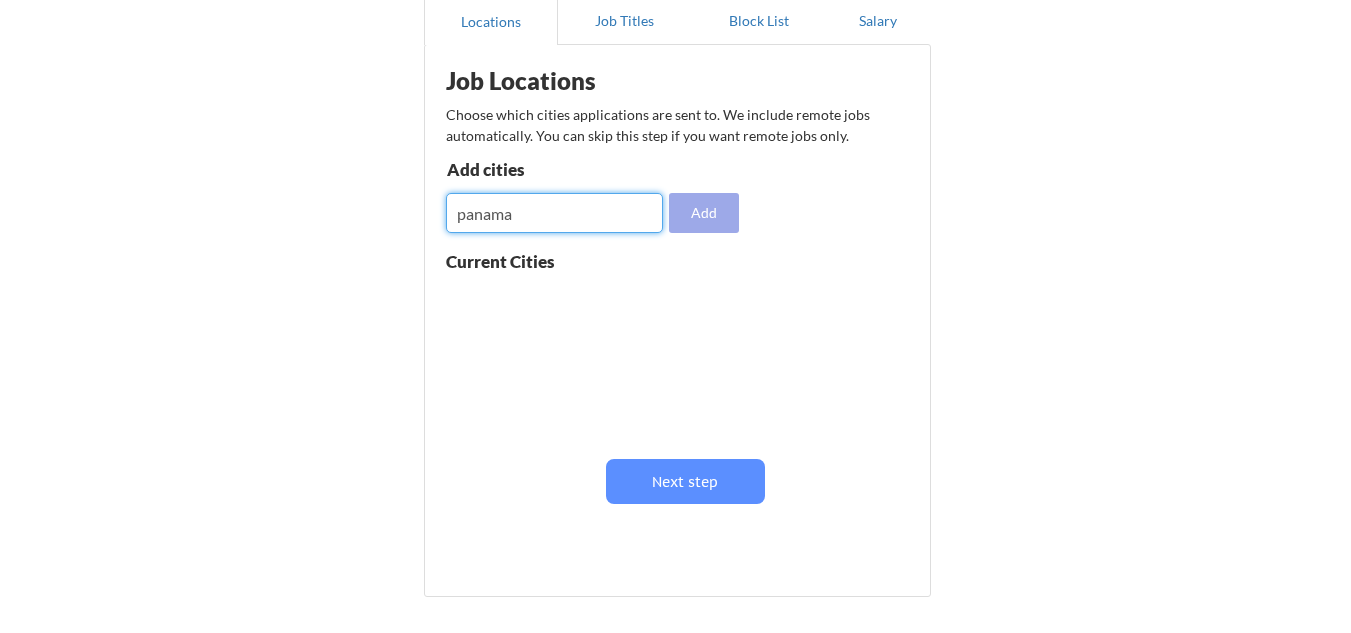 type on "panama" 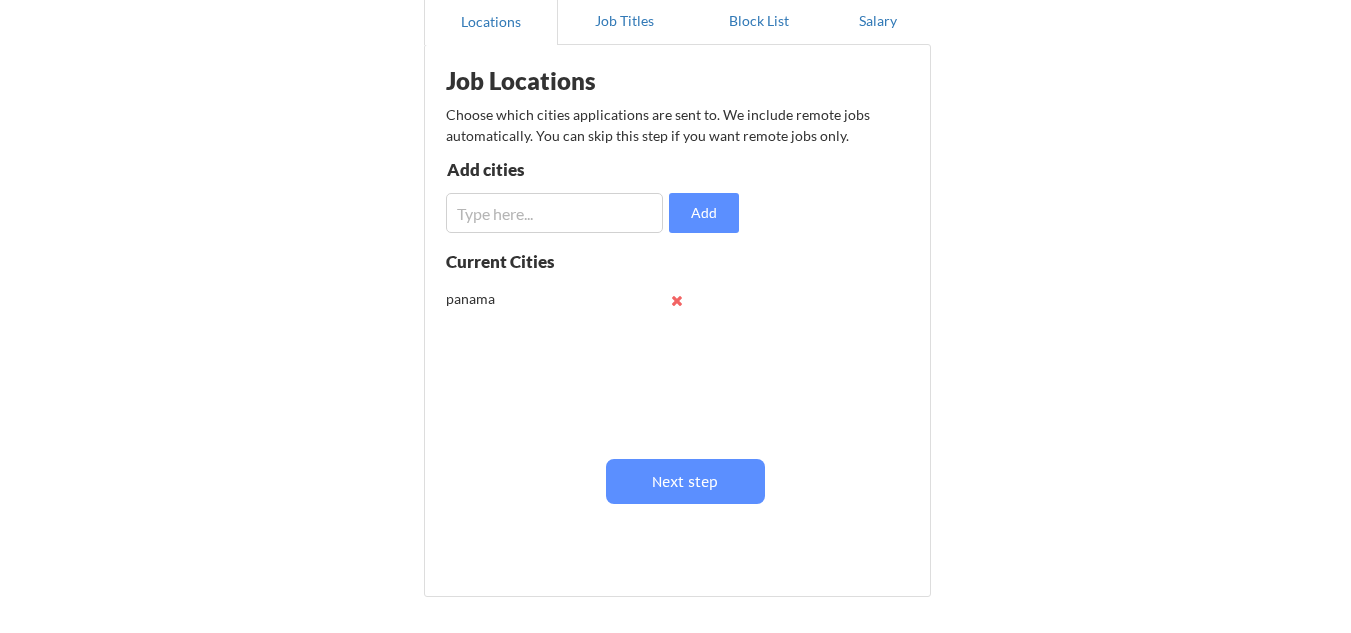 click at bounding box center [554, 213] 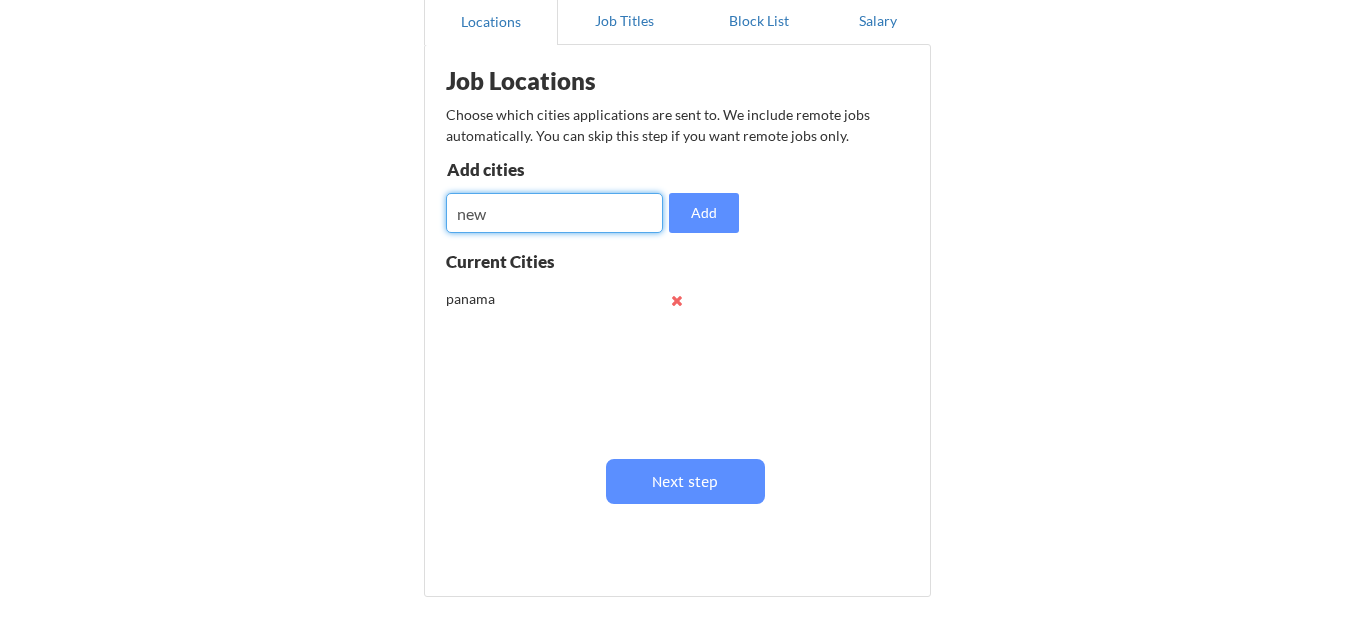 type on "new" 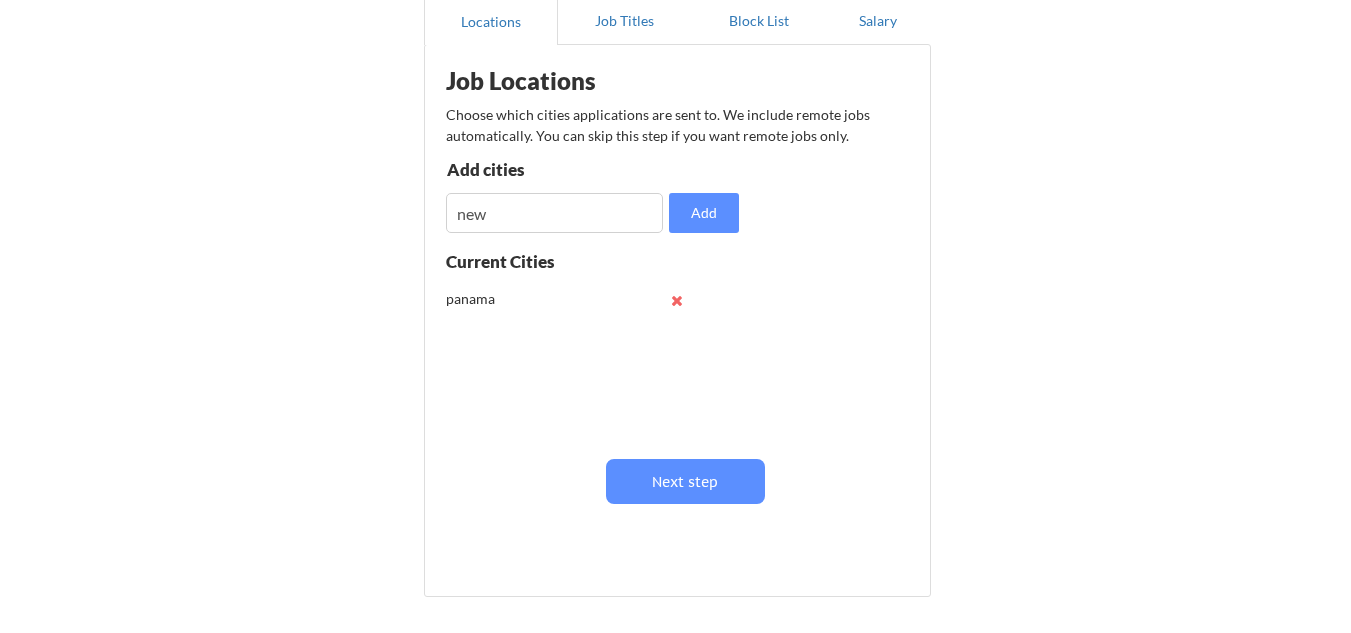 click at bounding box center [554, 213] 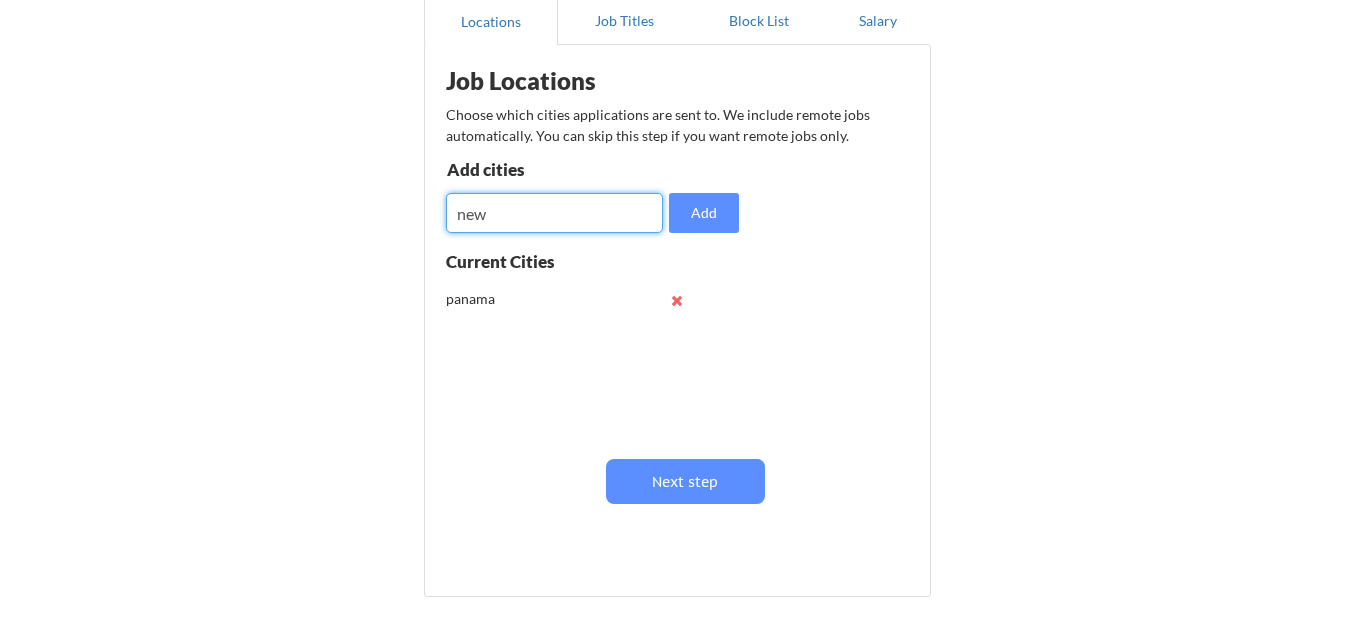 click at bounding box center (554, 213) 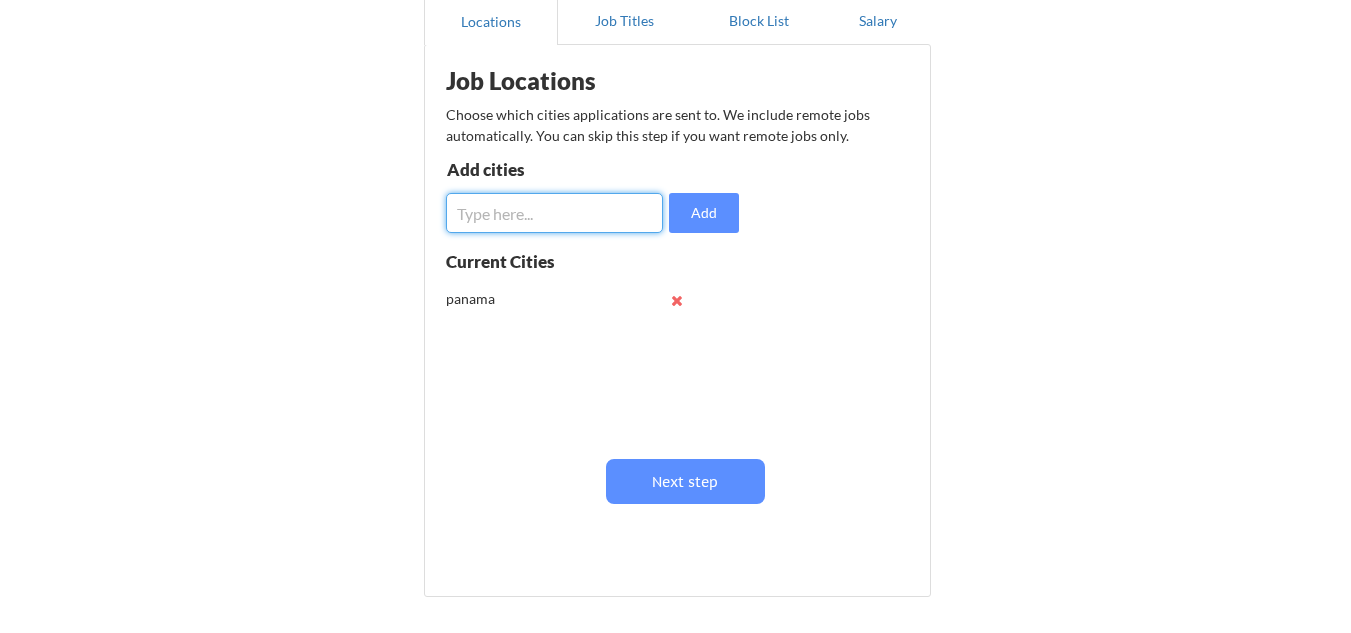 click at bounding box center (554, 213) 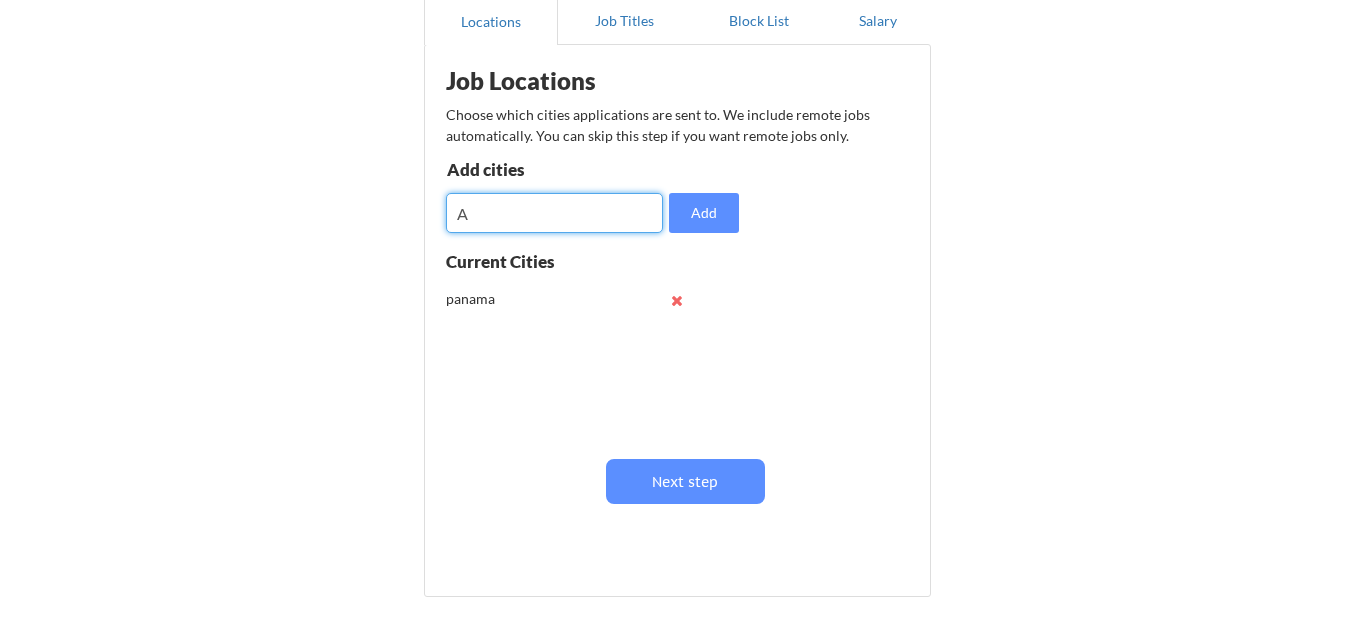 click at bounding box center [554, 213] 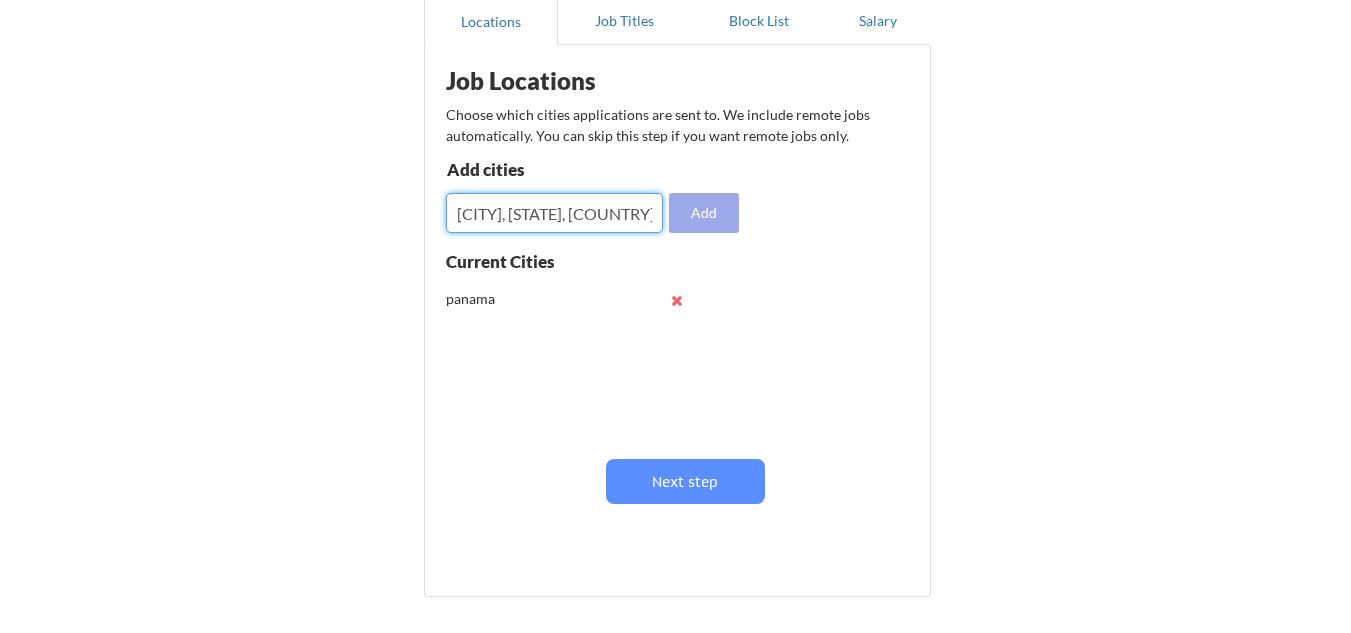 type on "[CITY], [STATE], [COUNTRY]" 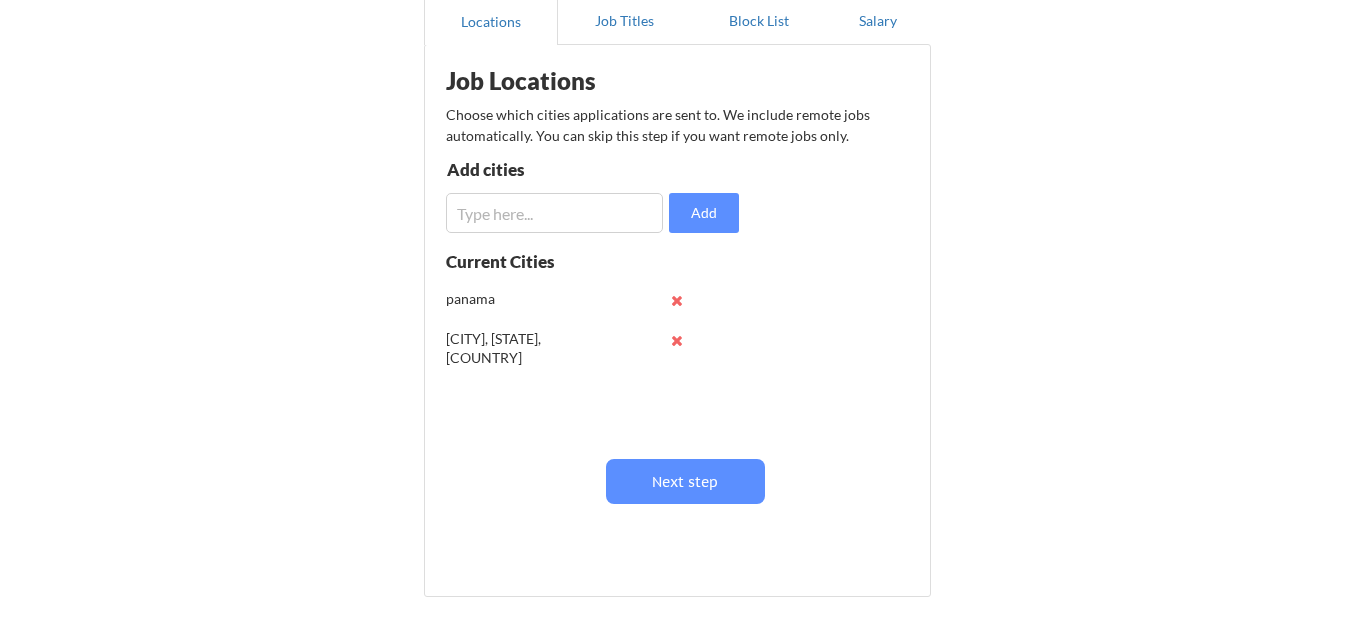 click at bounding box center [677, 300] 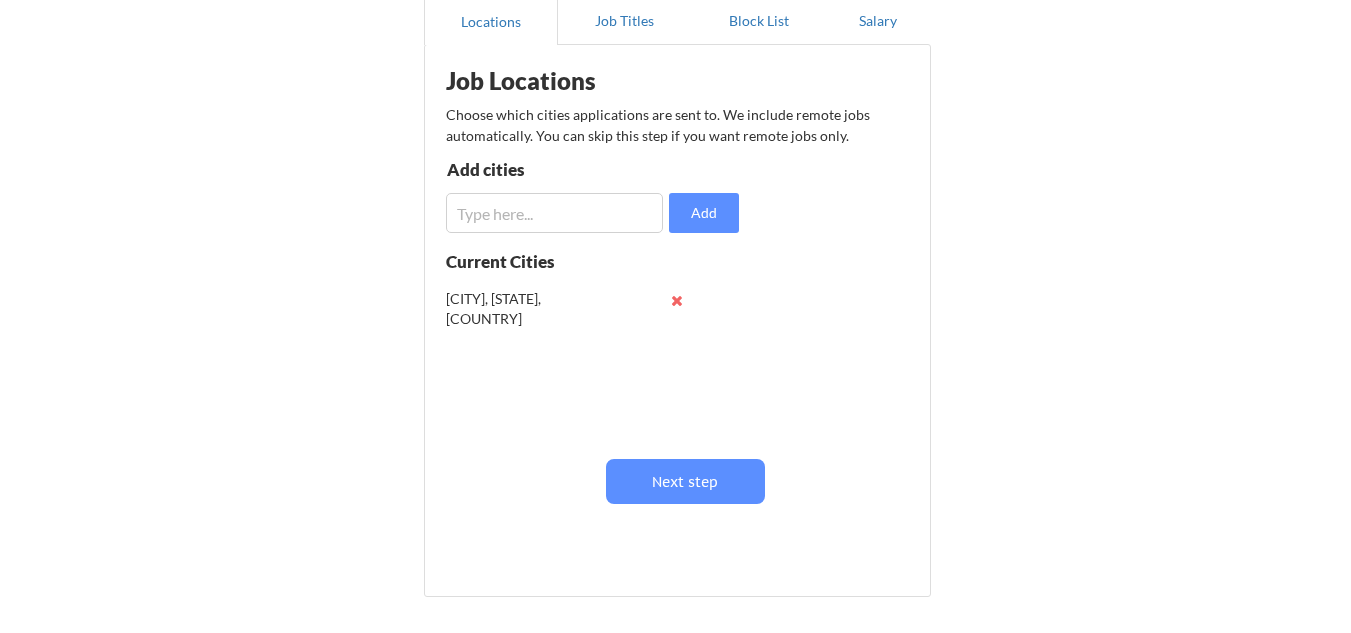 click at bounding box center (554, 213) 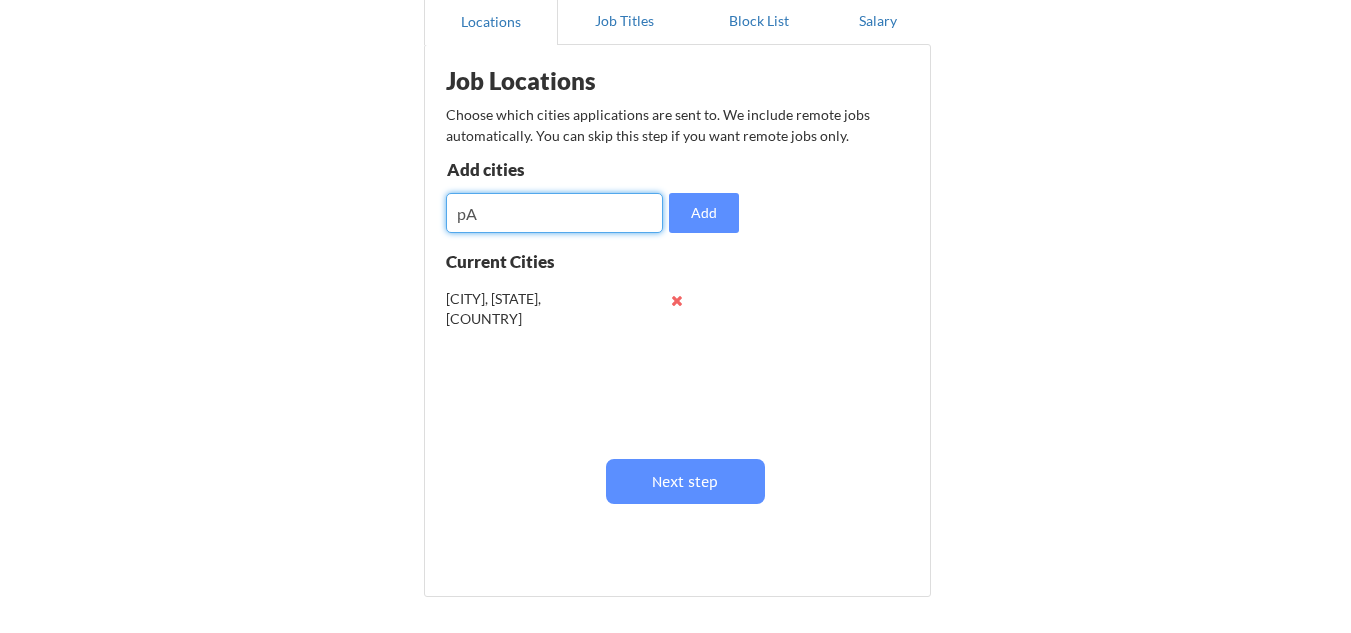 type on "p" 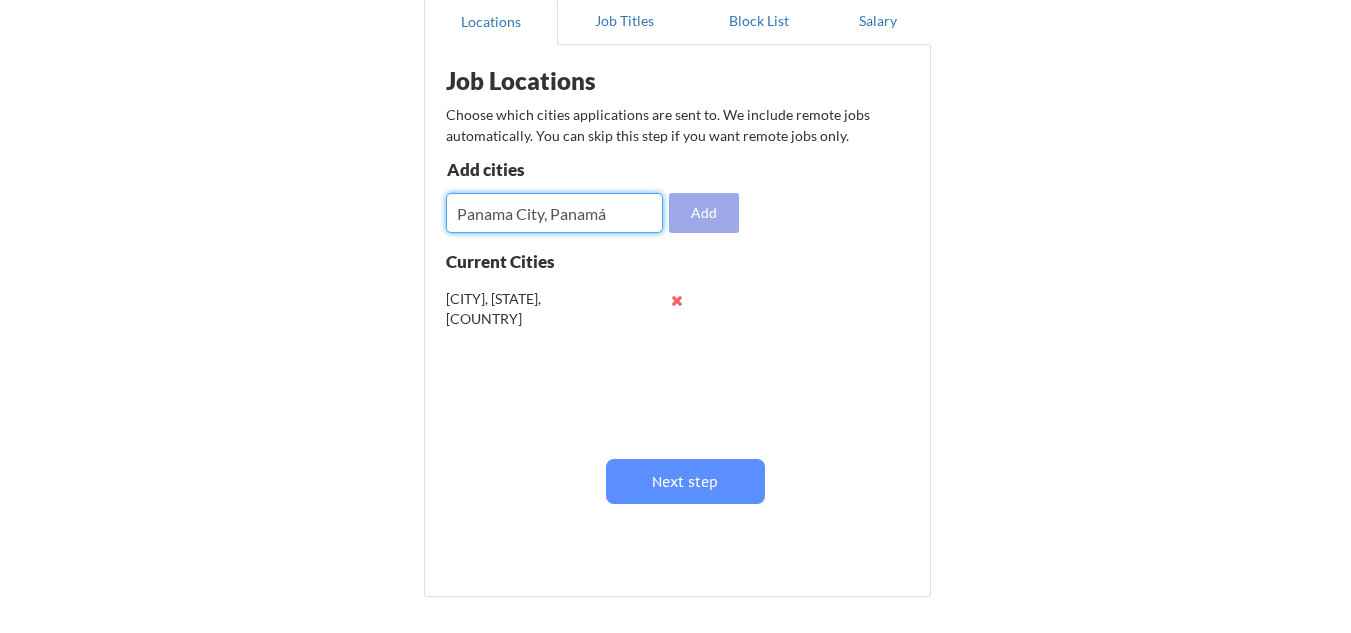 type on "Panama City, Panamá" 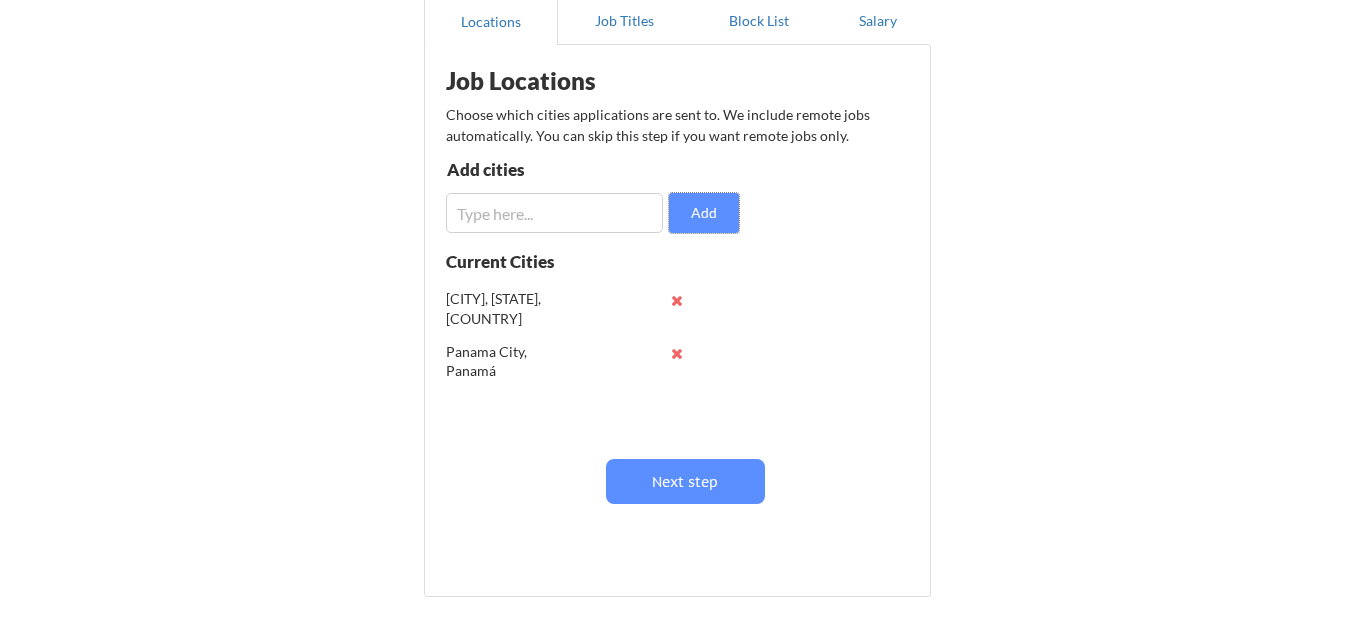 click at bounding box center (554, 213) 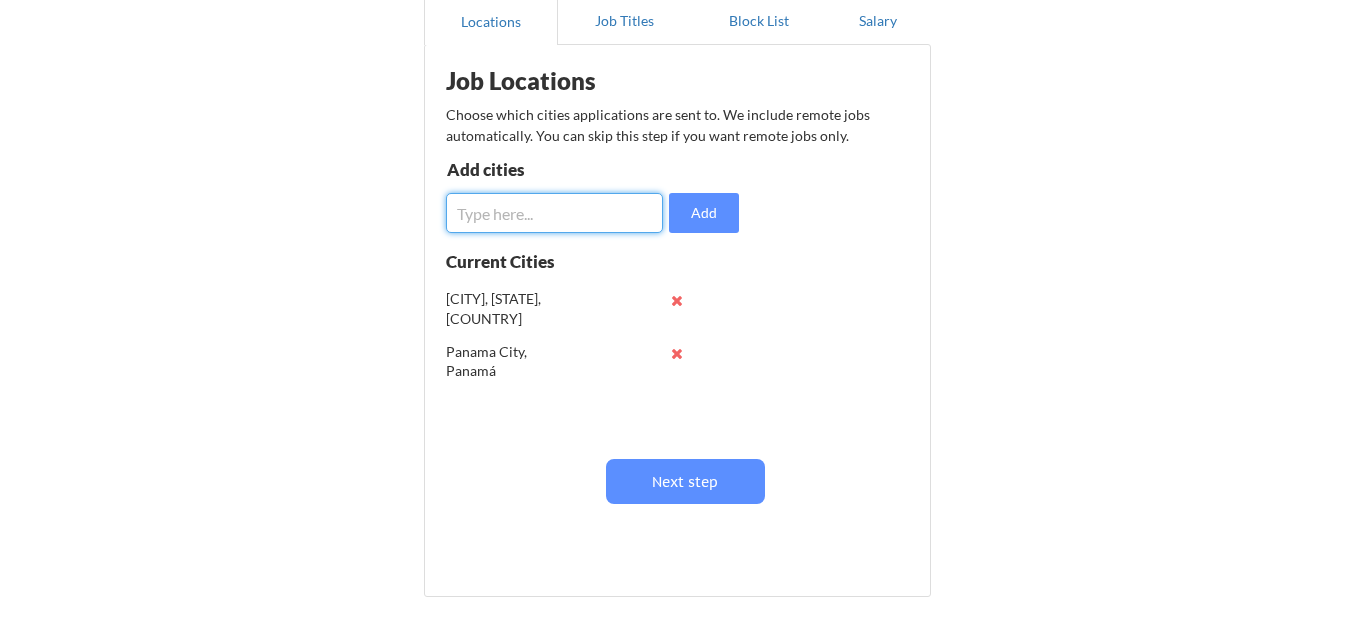 paste on "[CITY], [STATE], [COUNTRY]" 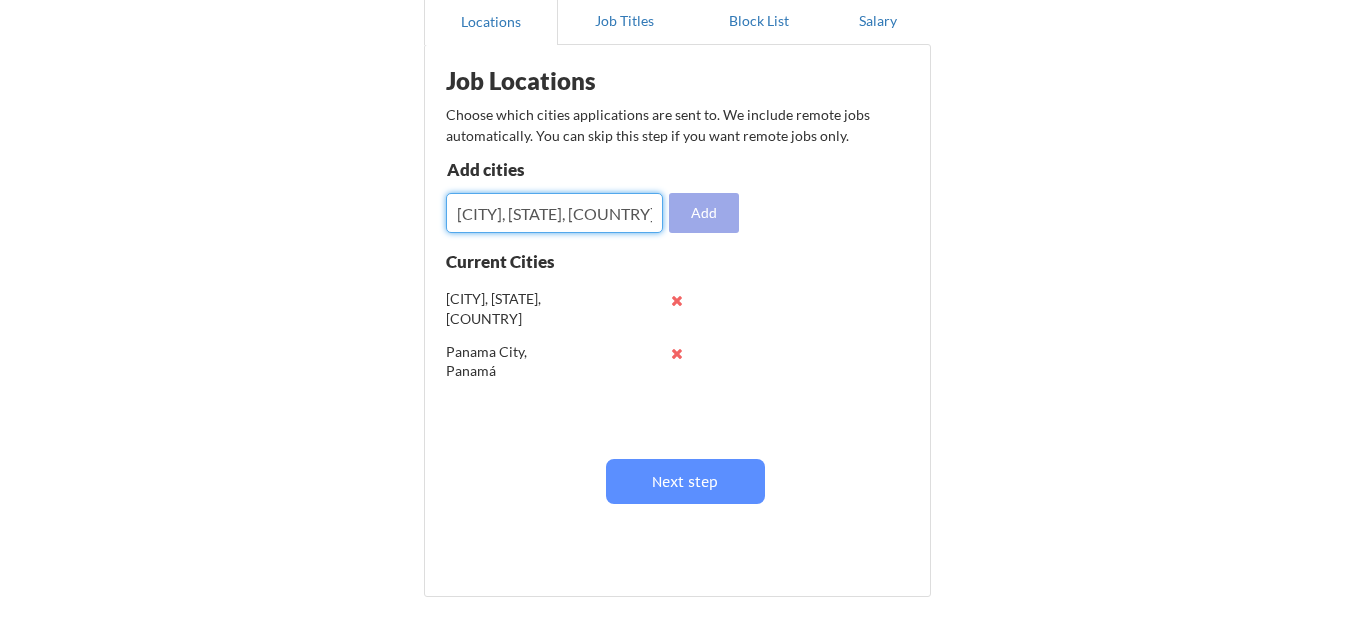 type on "[CITY], [STATE], [COUNTRY]" 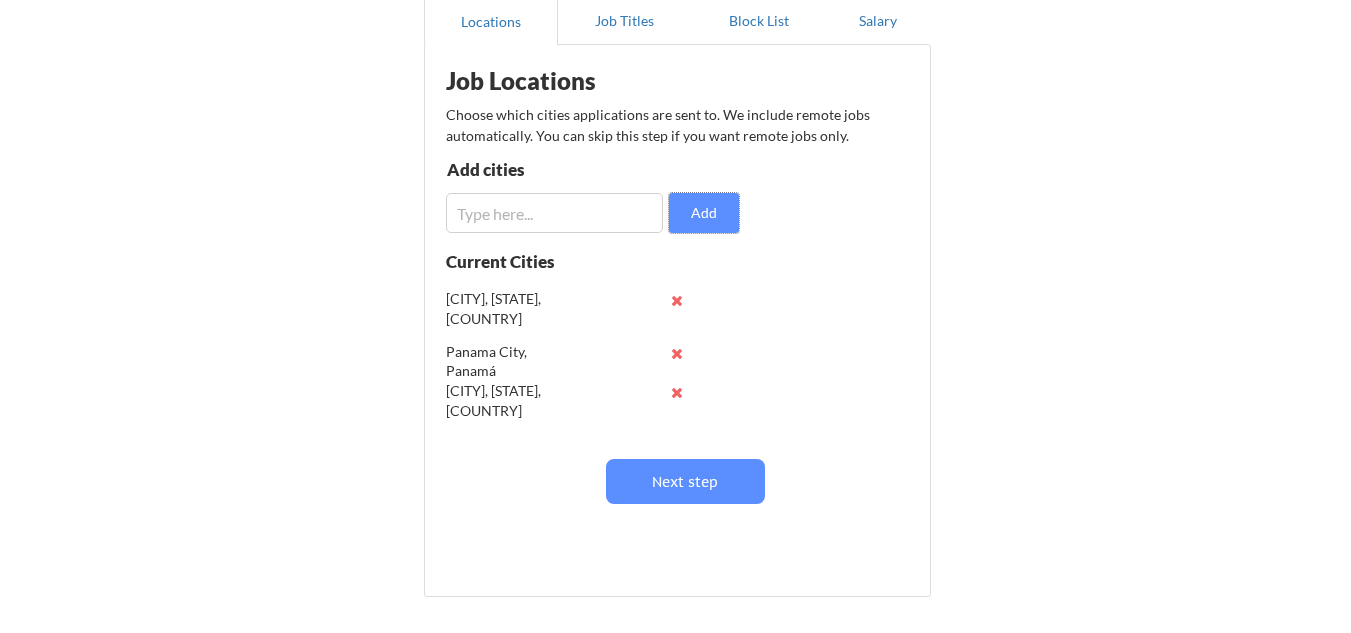 click at bounding box center (554, 213) 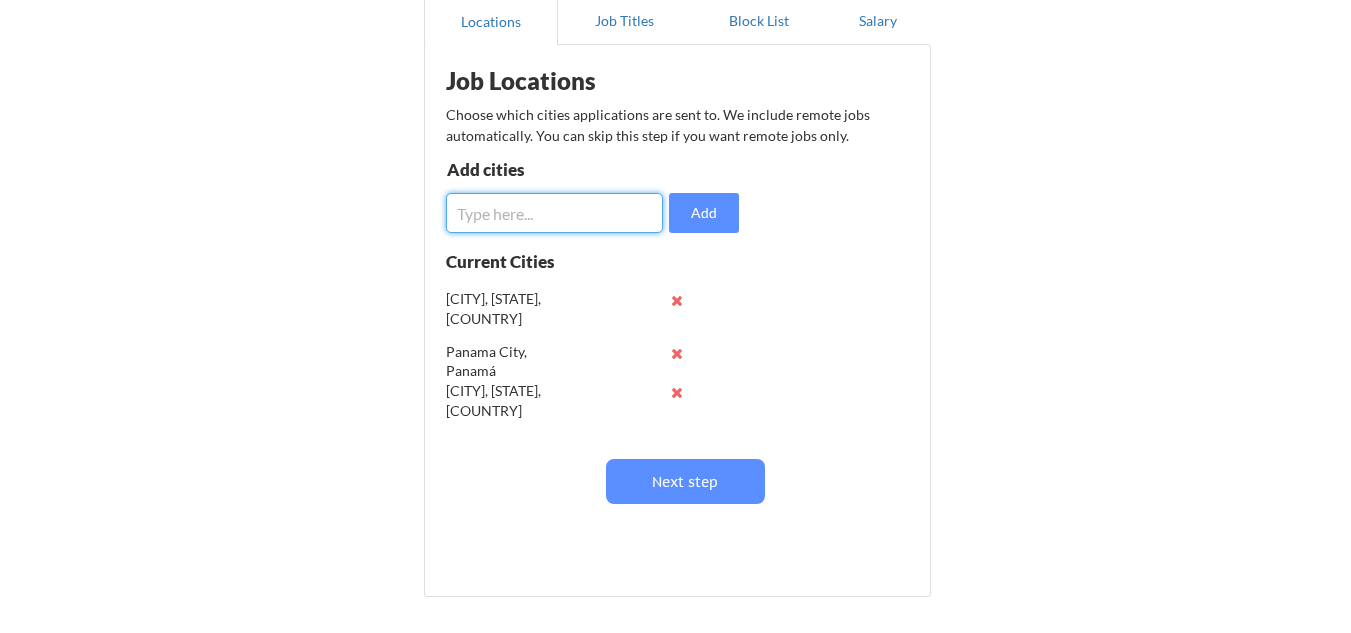 paste on "[CITY], [STATE], [COUNTRY]" 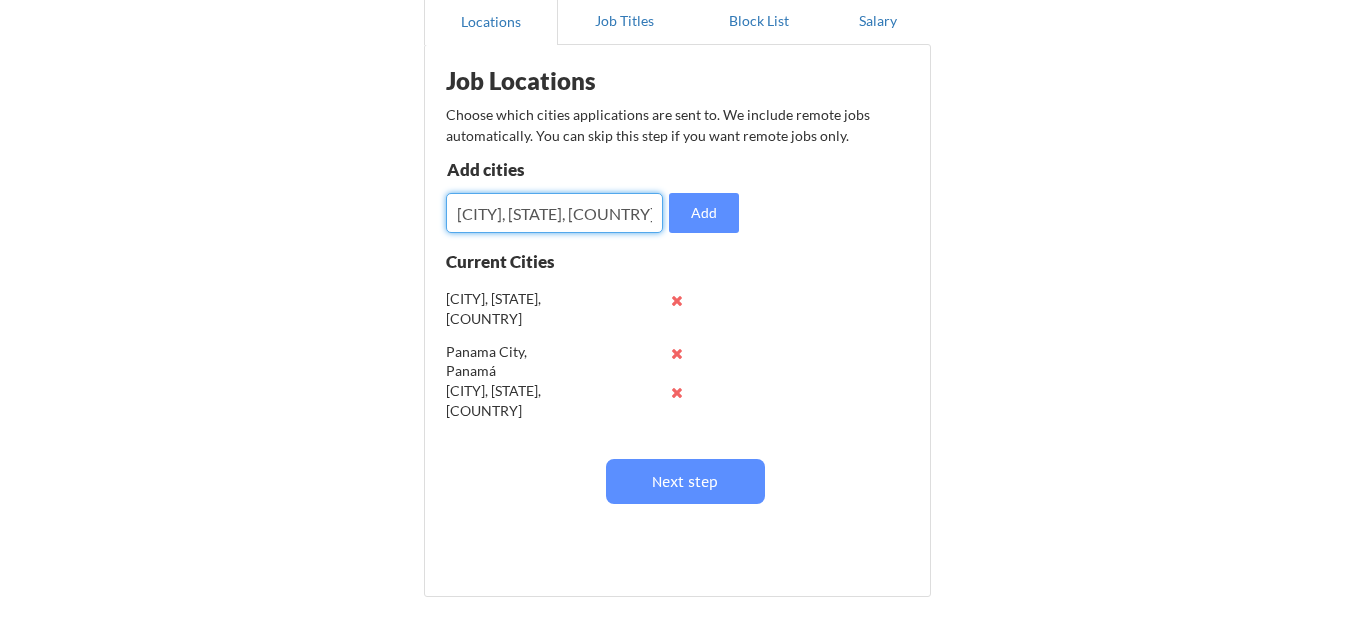 scroll, scrollTop: 0, scrollLeft: 15, axis: horizontal 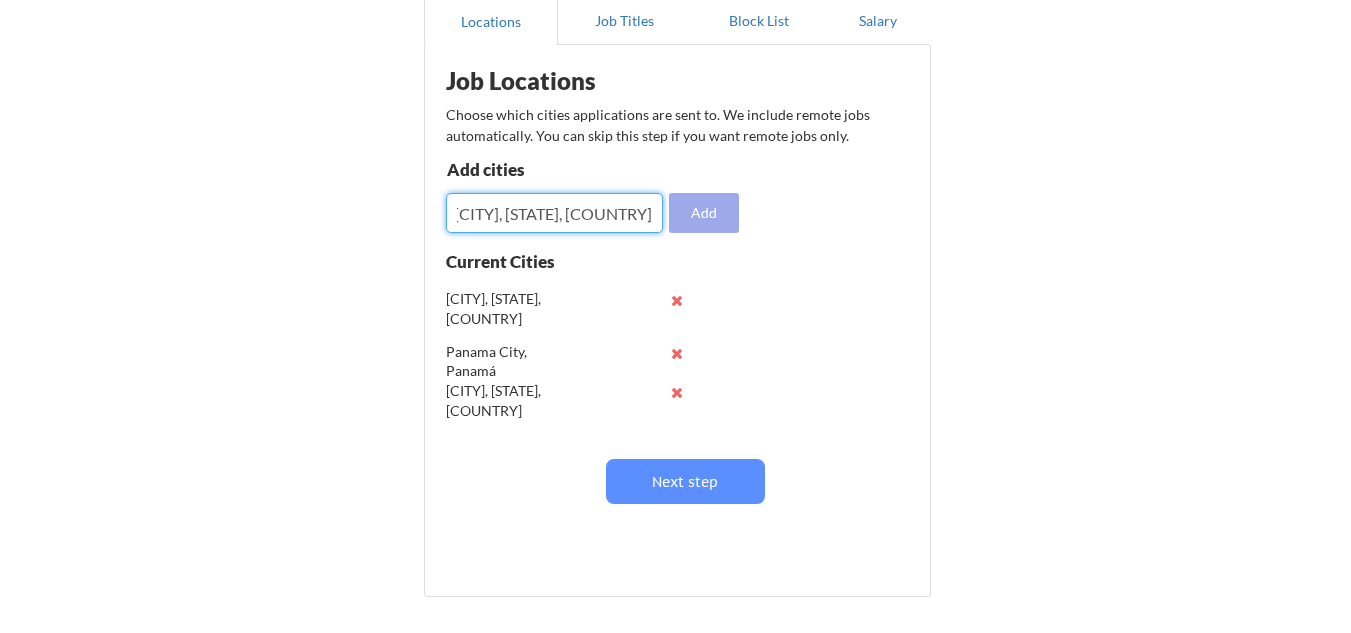 type on "[CITY], [STATE], [COUNTRY]" 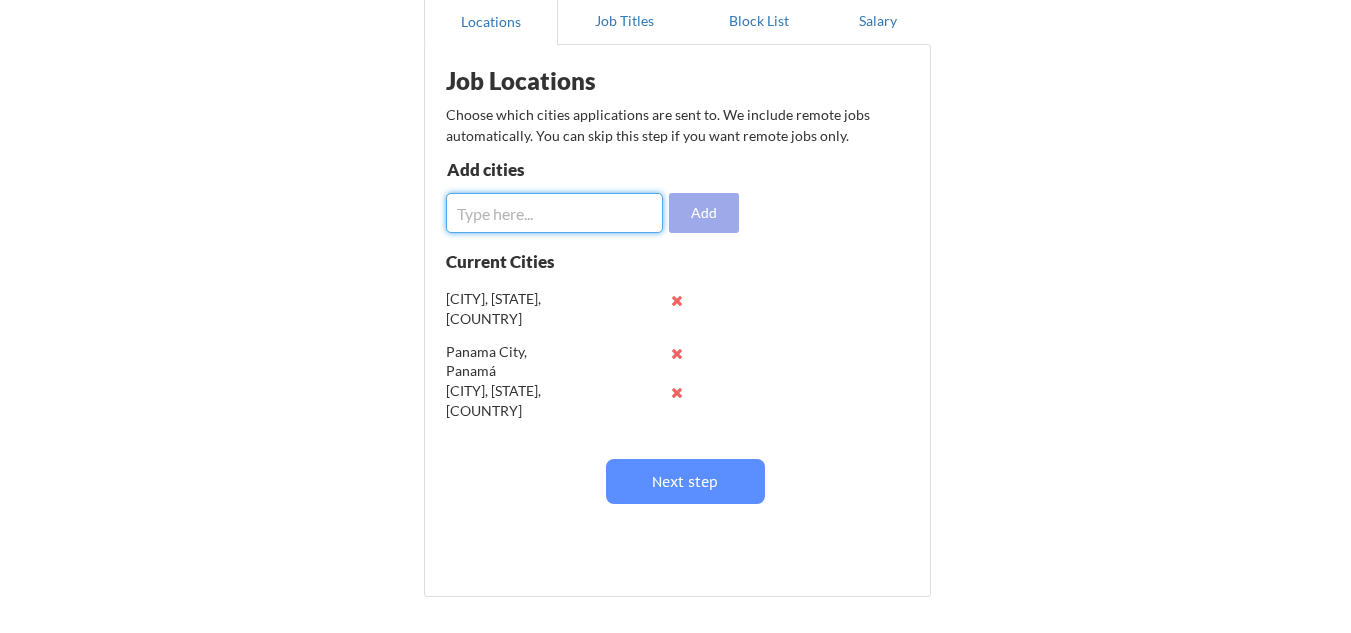 scroll, scrollTop: 0, scrollLeft: 0, axis: both 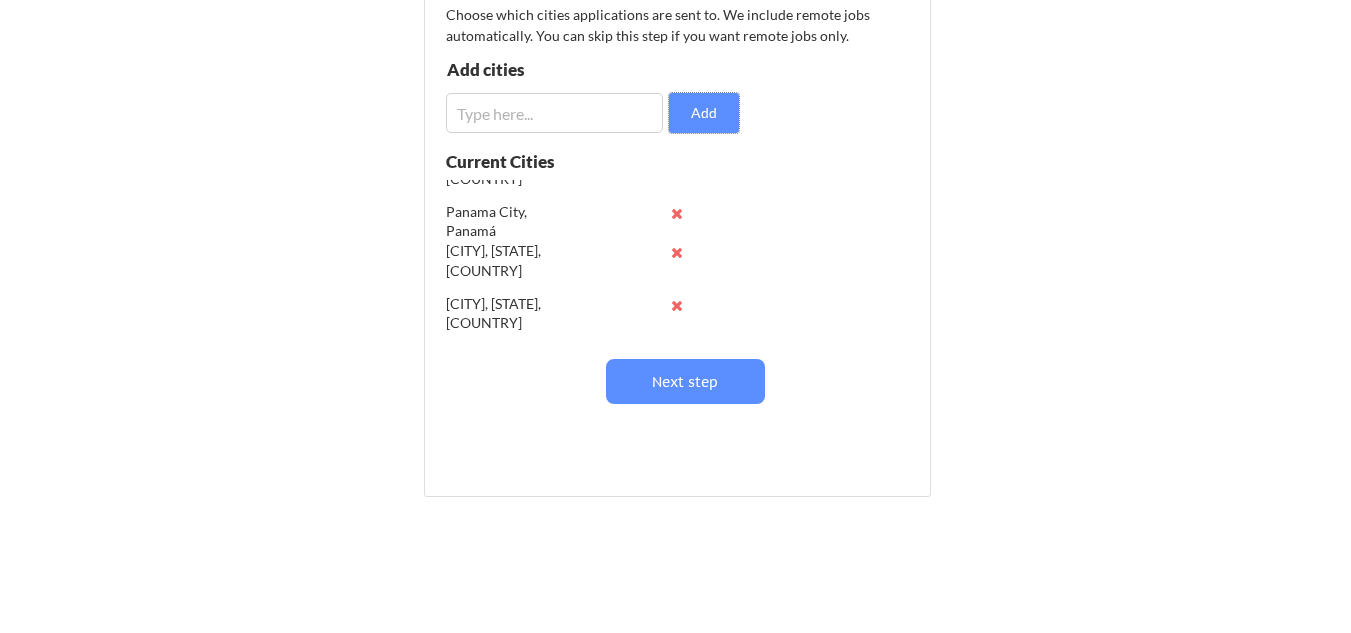 click at bounding box center (554, 113) 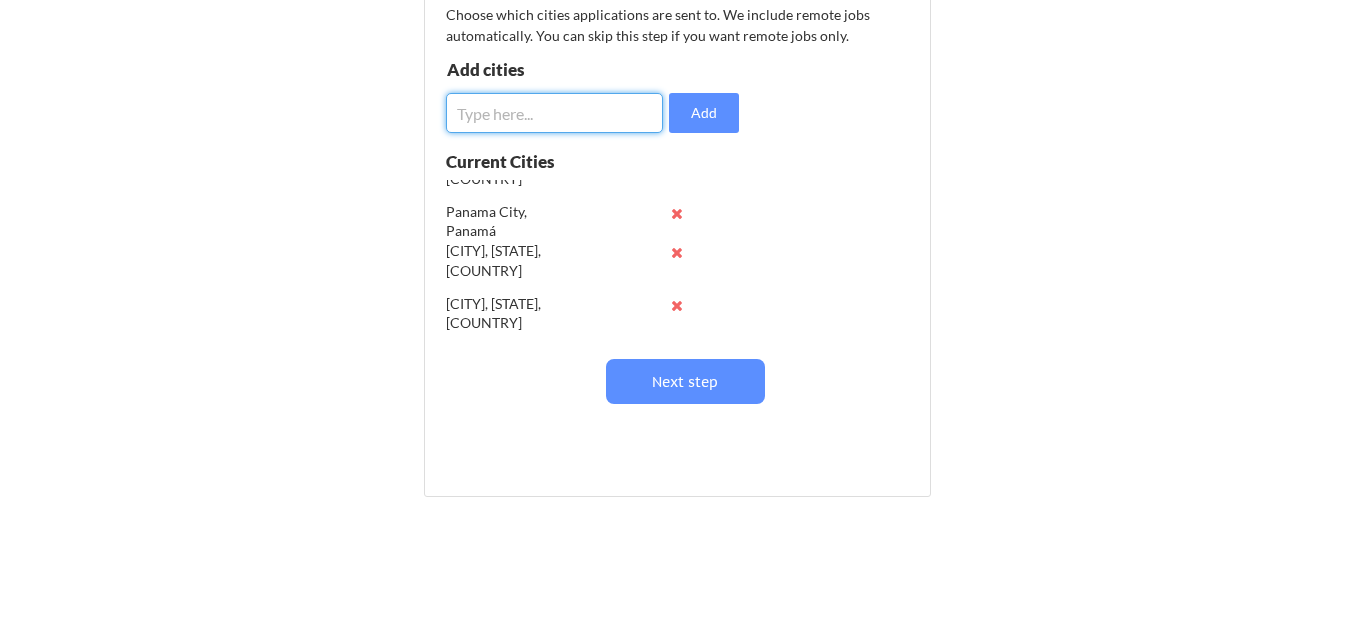 paste on "[CITY], [STATE], [COUNTRY]" 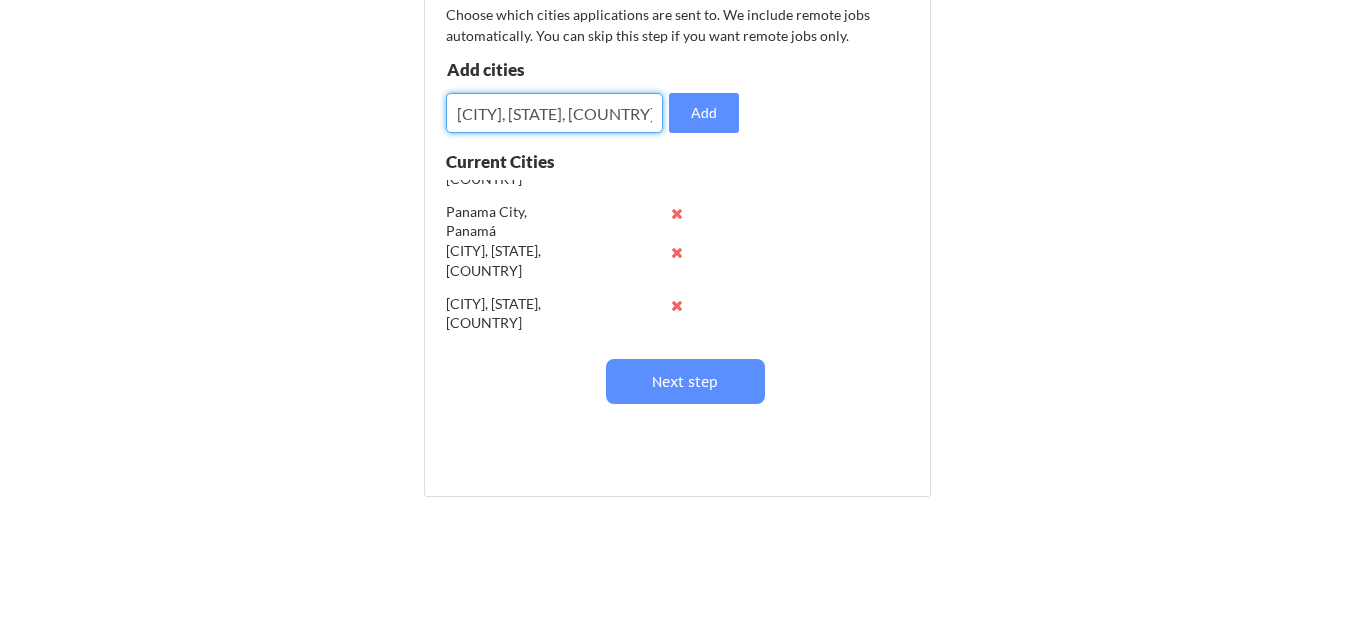 scroll, scrollTop: 0, scrollLeft: 6, axis: horizontal 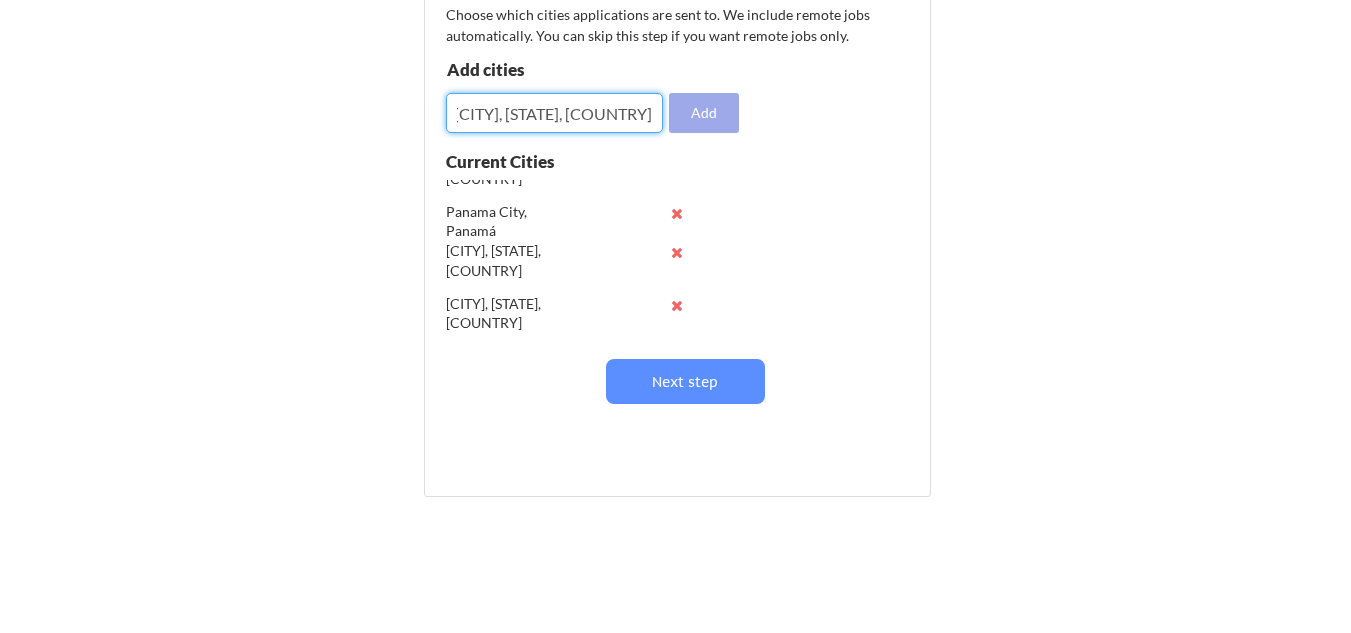 type on "[CITY], [STATE], [COUNTRY]" 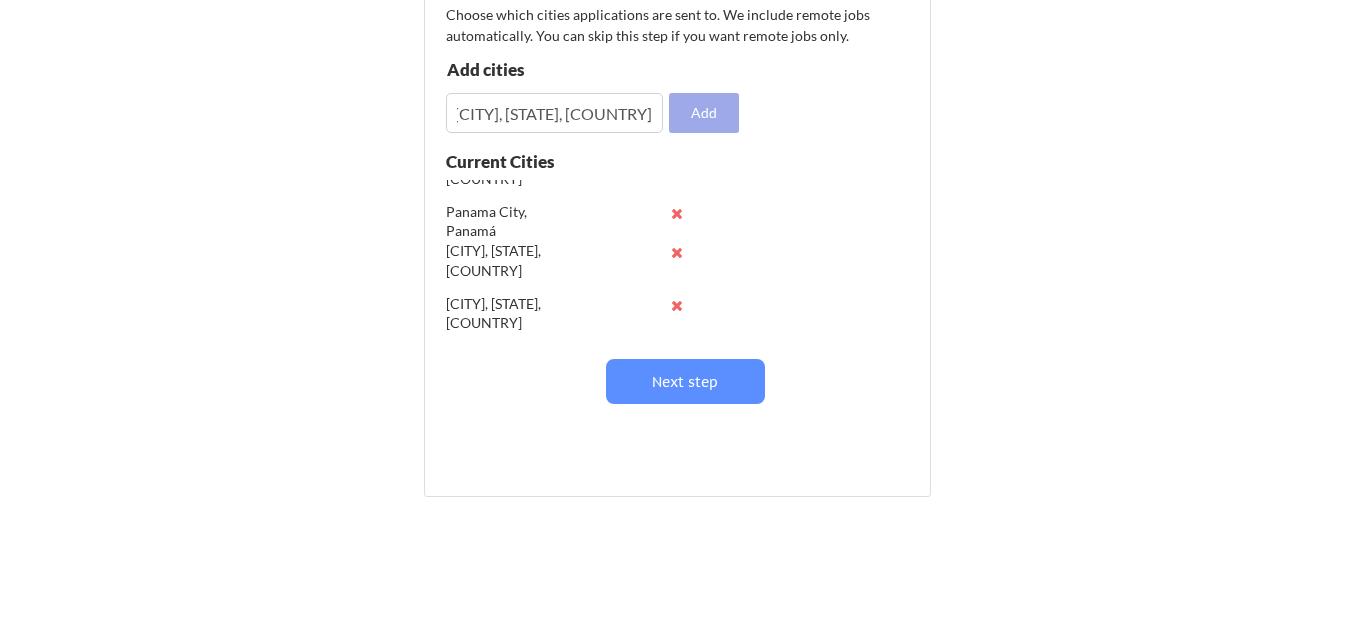 type 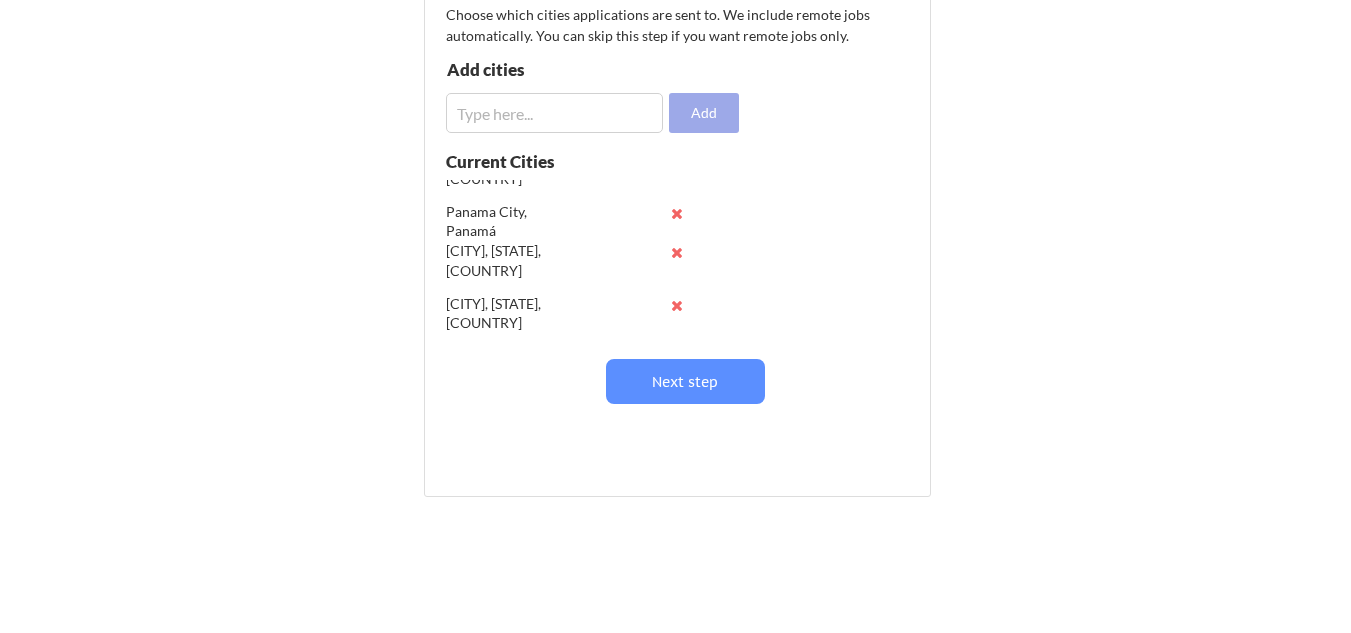 scroll, scrollTop: 0, scrollLeft: 0, axis: both 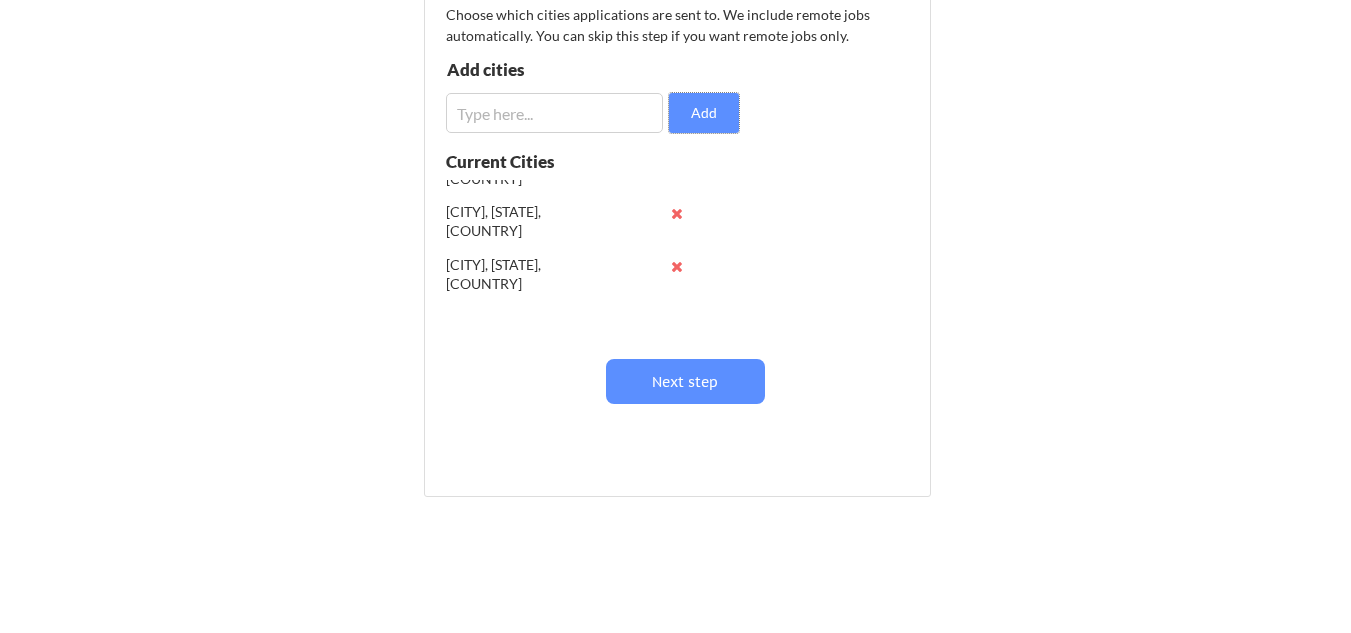 click at bounding box center (554, 113) 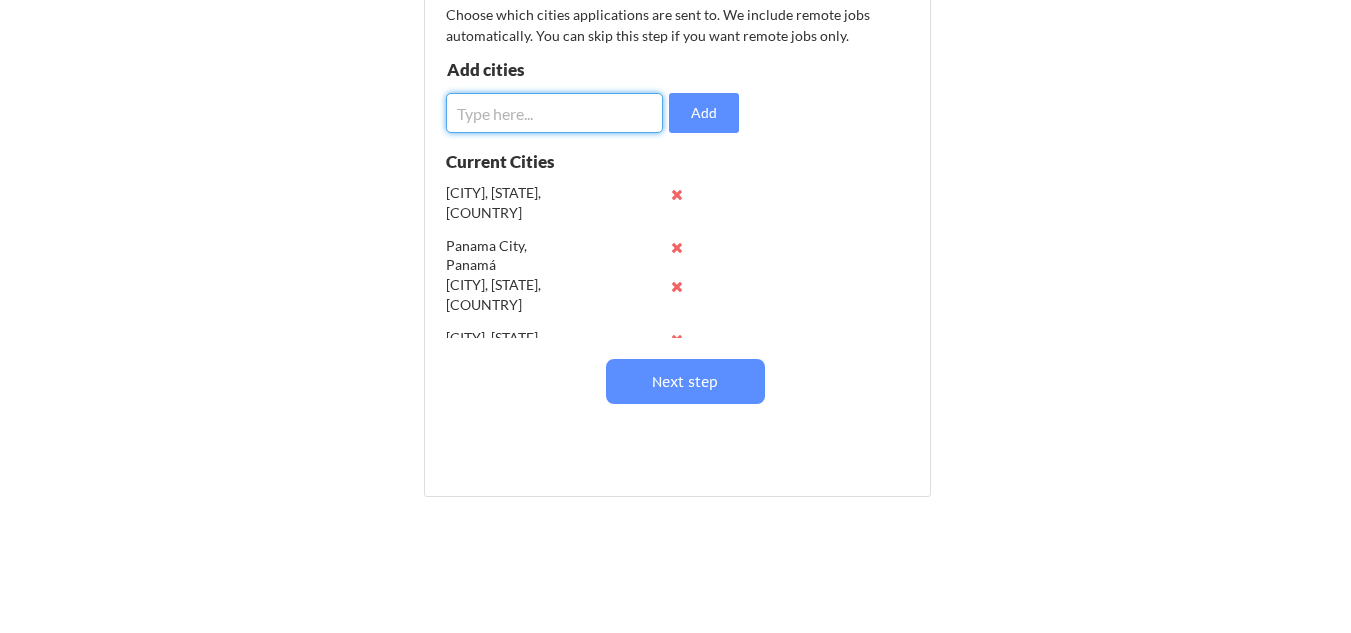 scroll, scrollTop: 0, scrollLeft: 0, axis: both 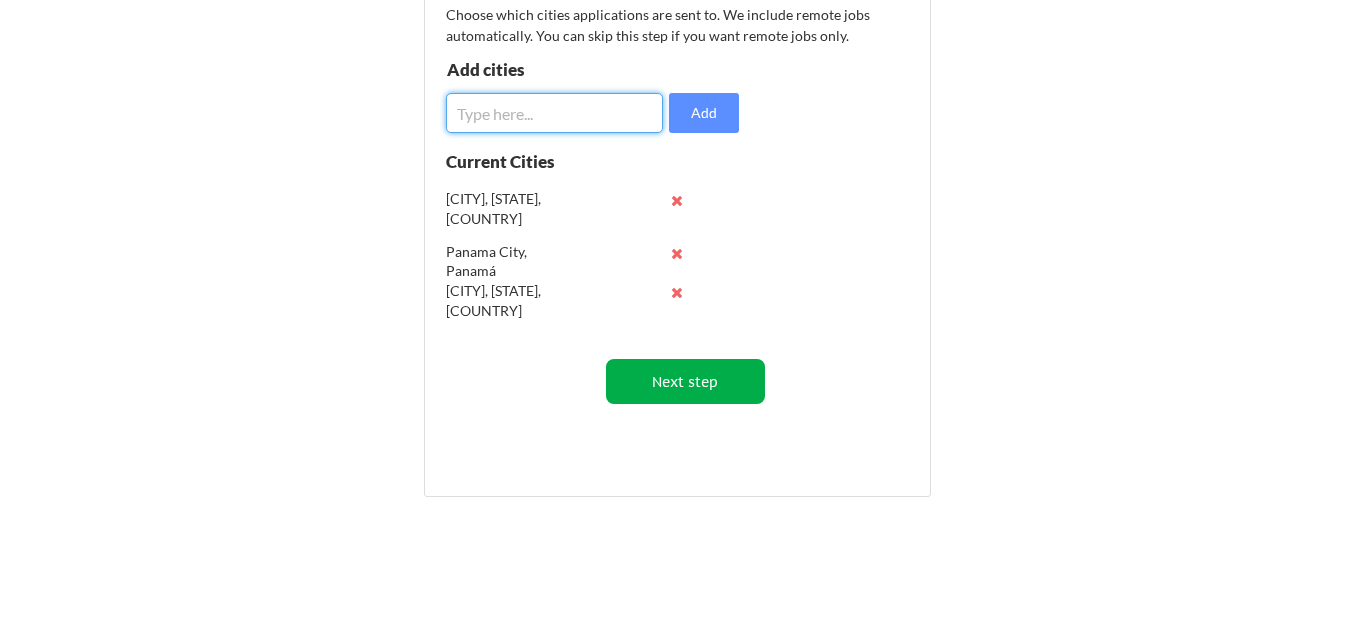 click on "Next step" at bounding box center (685, 381) 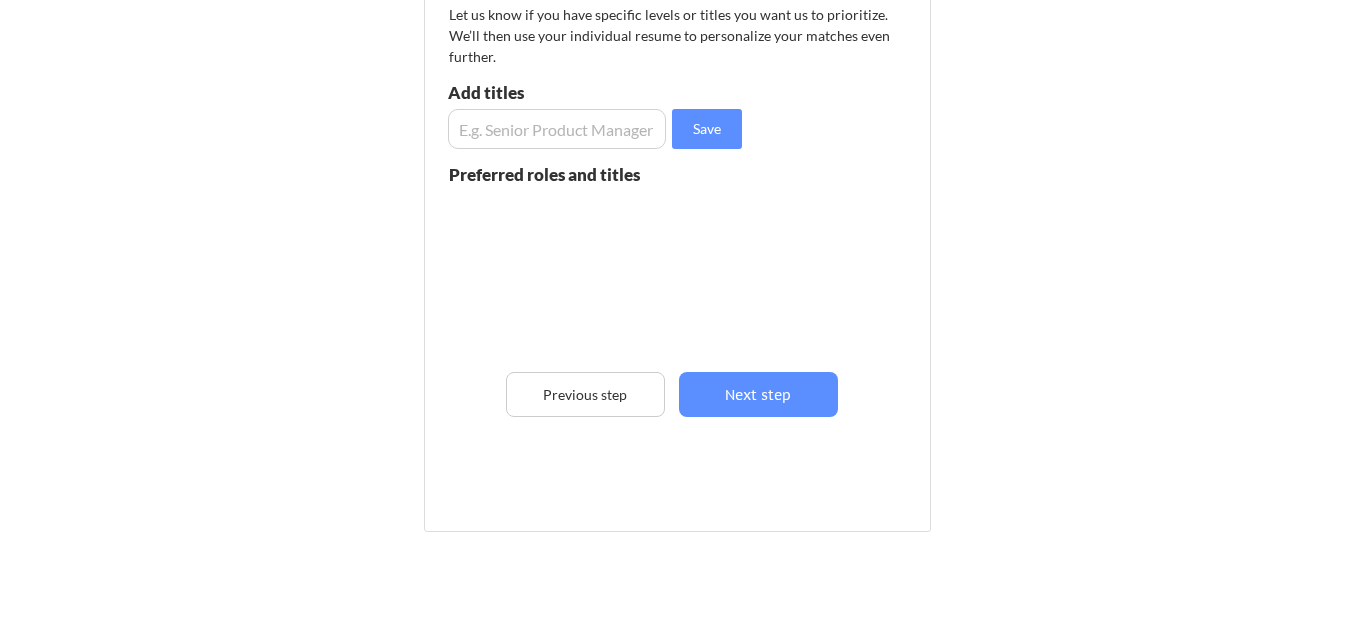 scroll, scrollTop: 100, scrollLeft: 0, axis: vertical 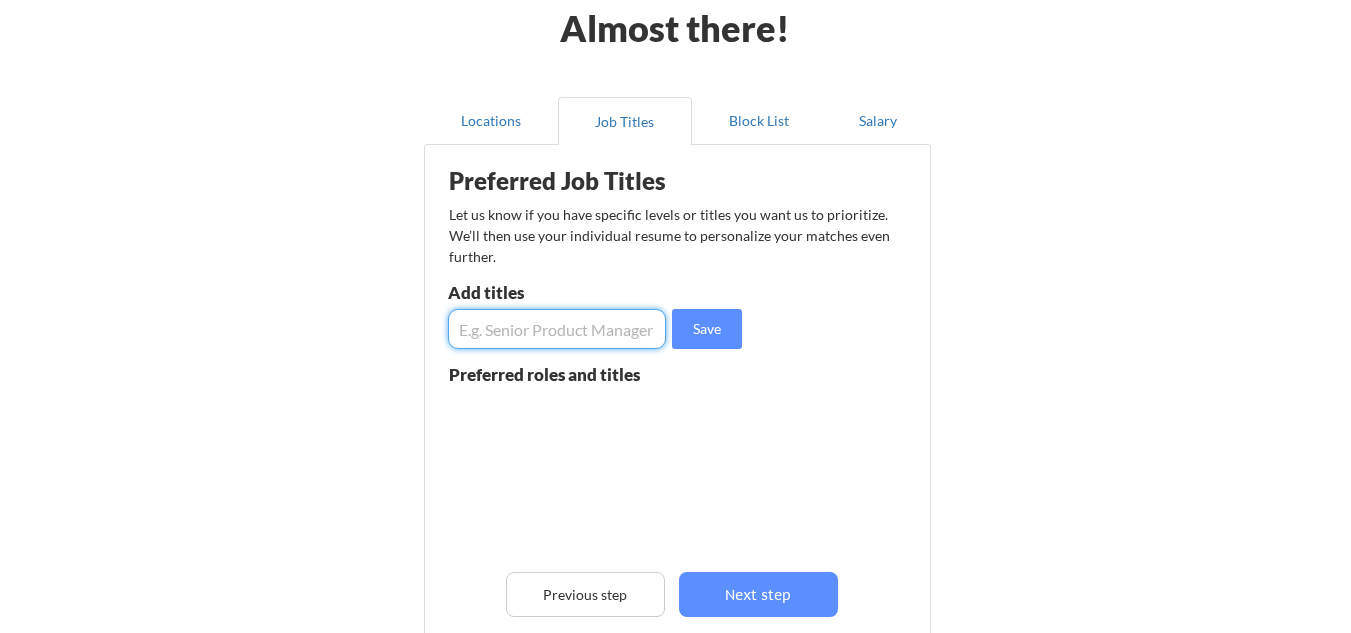 click at bounding box center [557, 329] 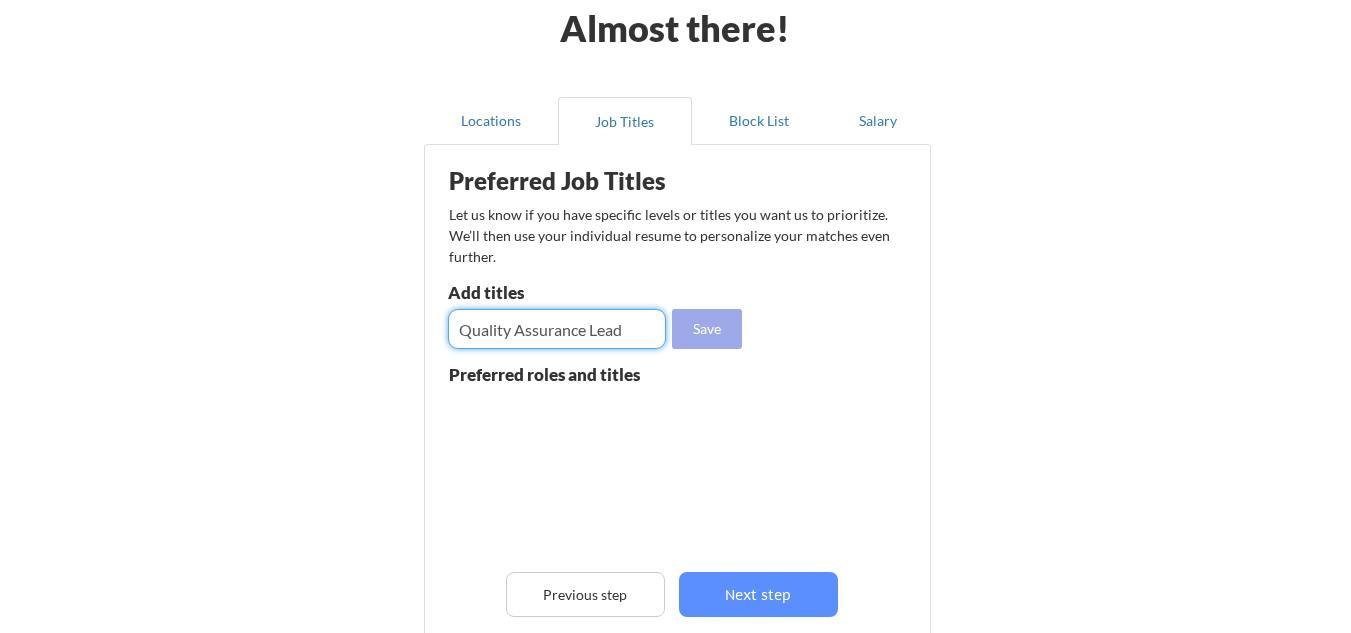 type on "Quality Assurance Lead" 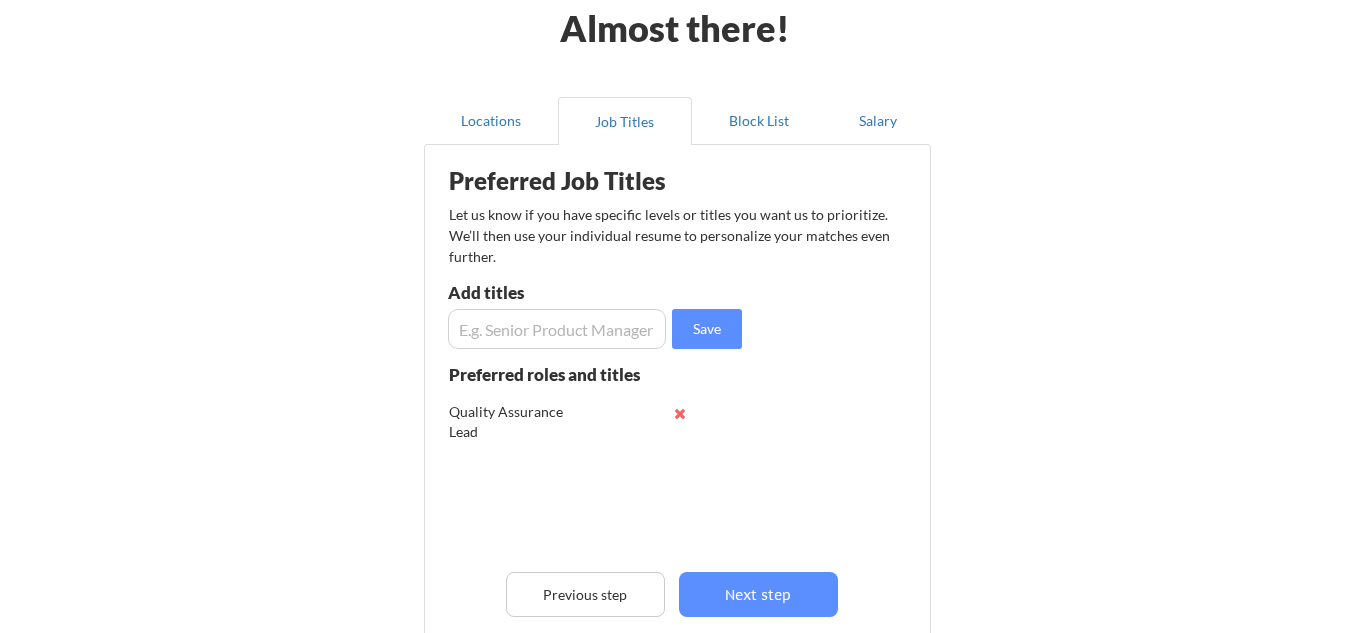 click at bounding box center [557, 329] 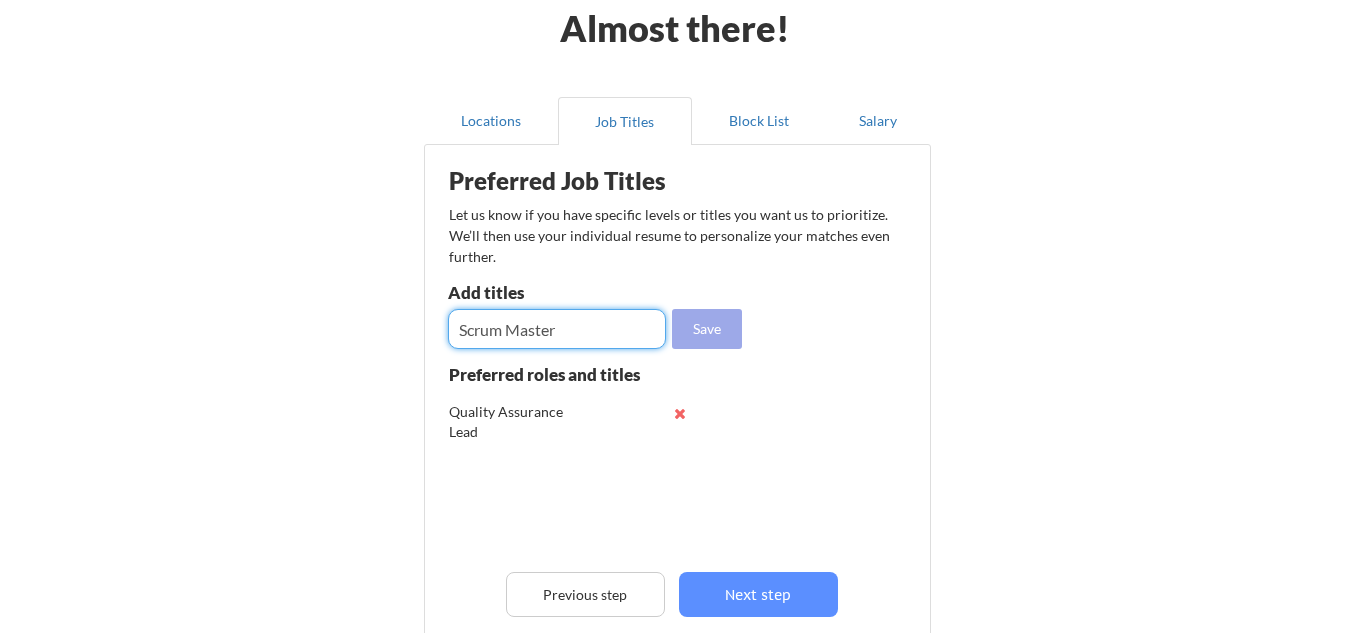 type on "Scrum Master" 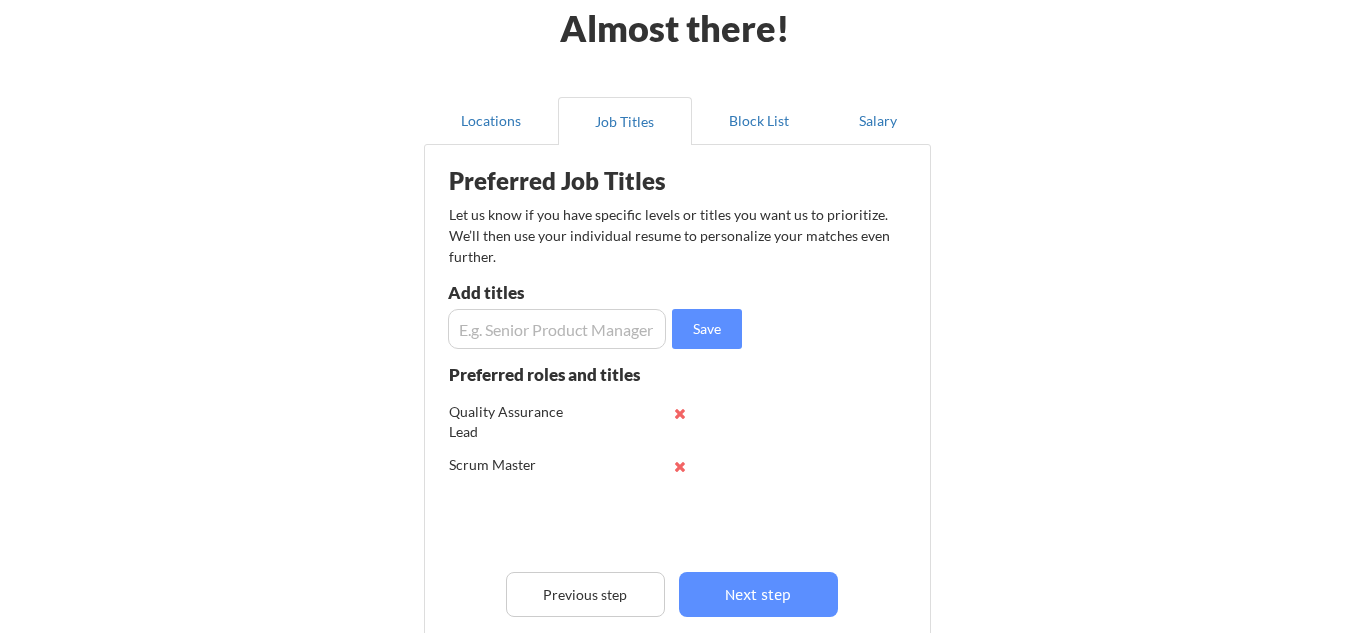 click at bounding box center (557, 329) 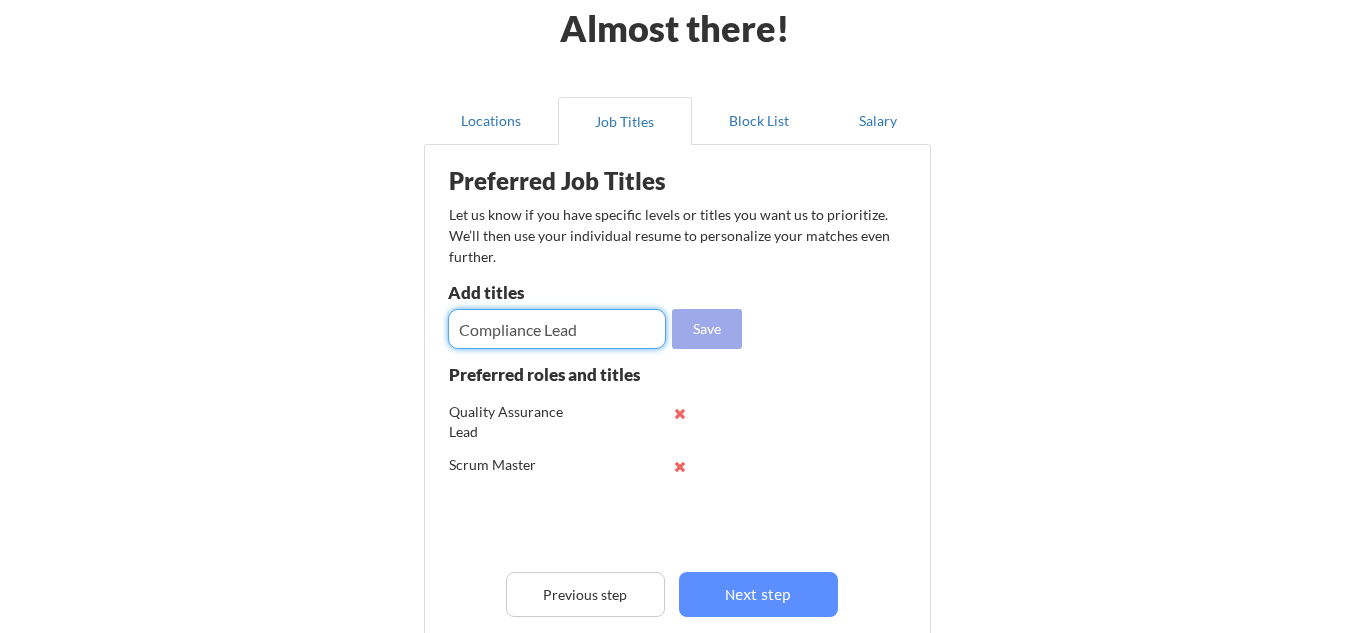 type on "Compliance Lead" 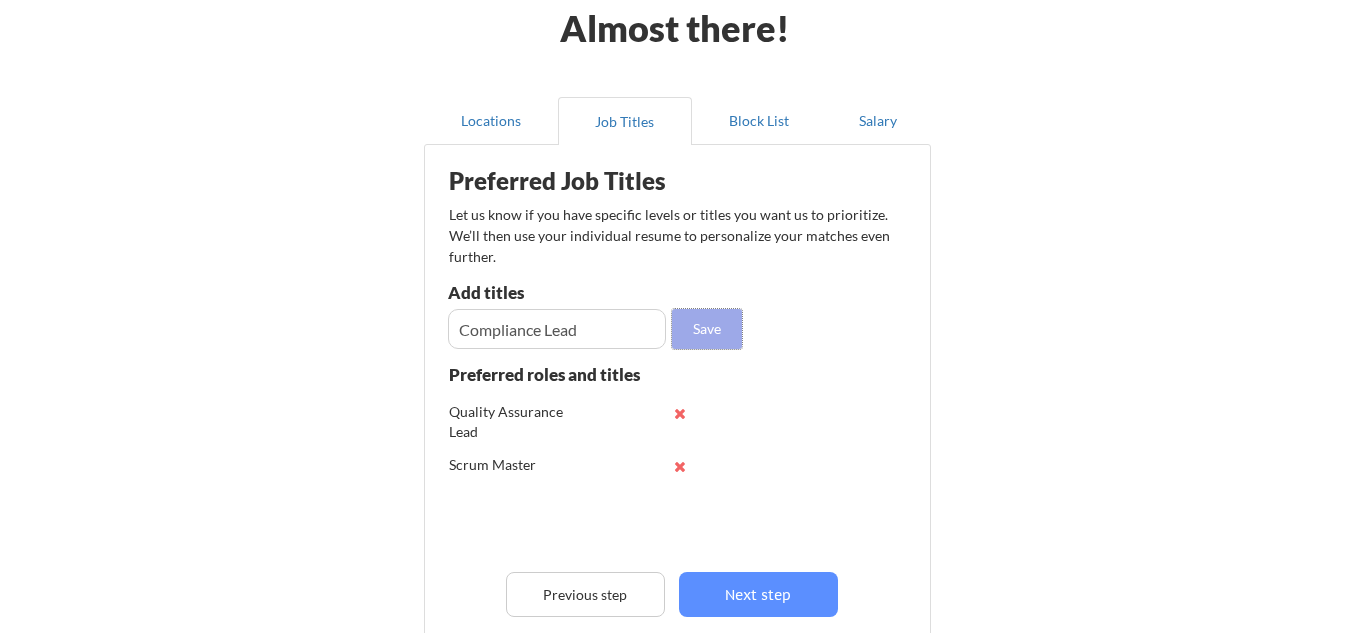 click on "Save" at bounding box center [707, 329] 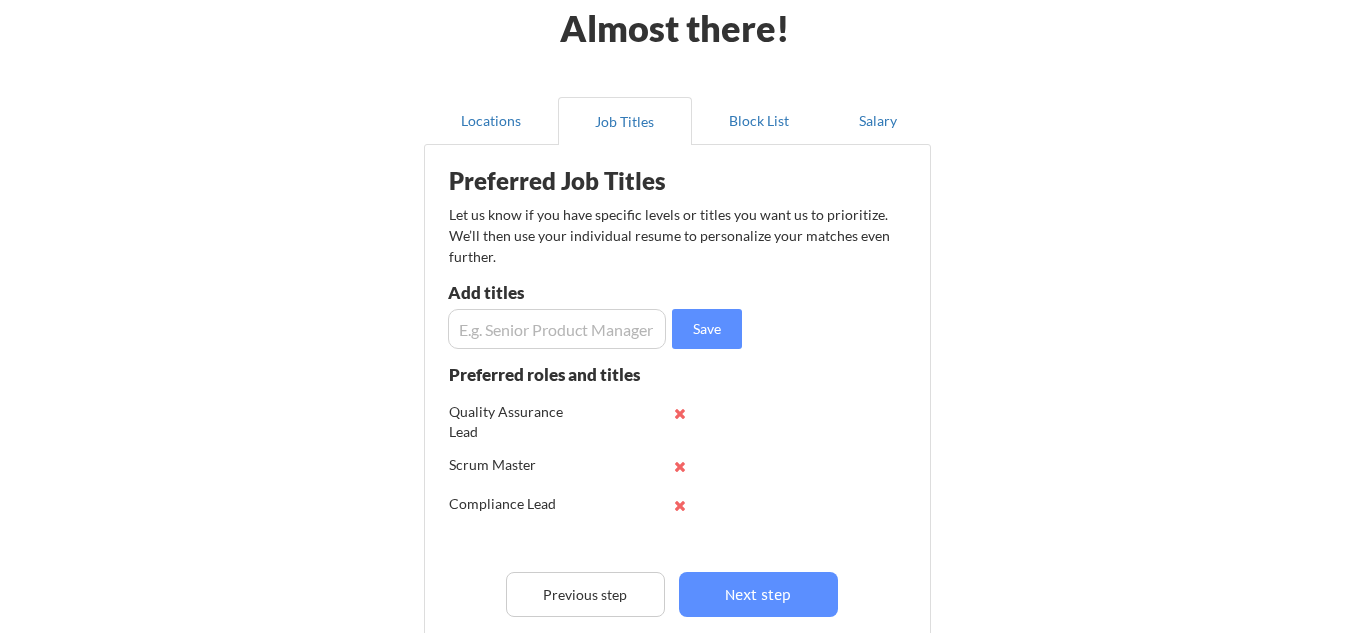 click at bounding box center [557, 329] 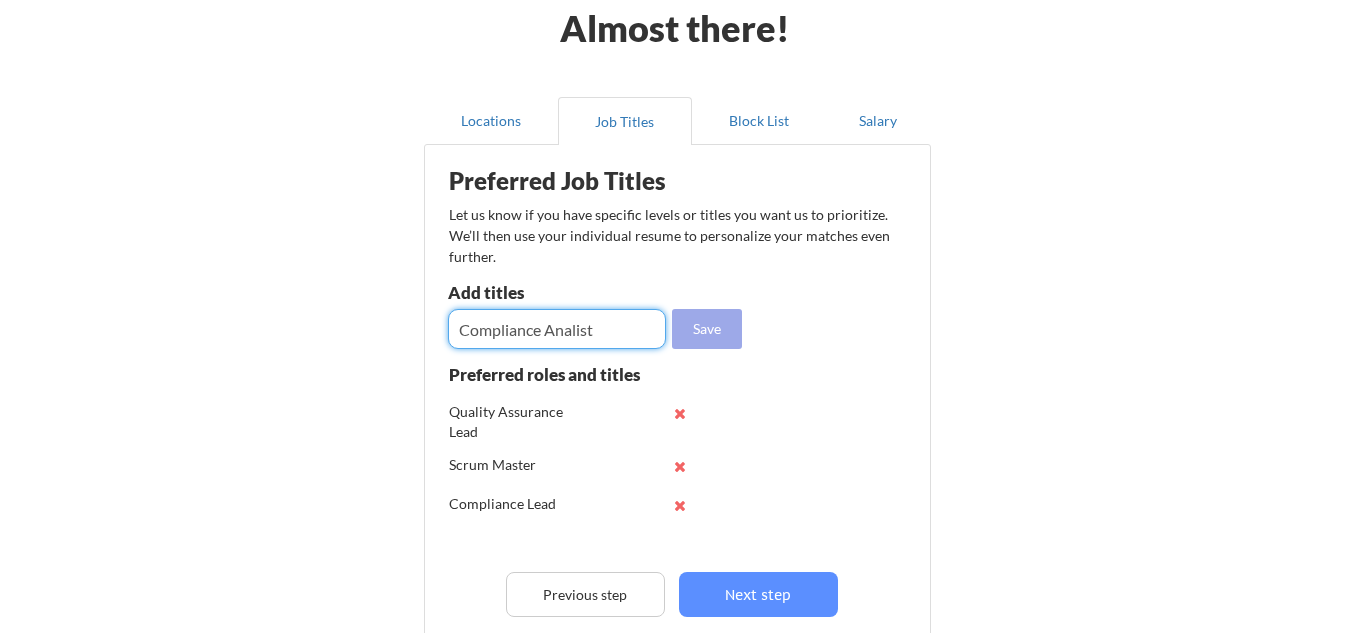 type on "Compliance Analist" 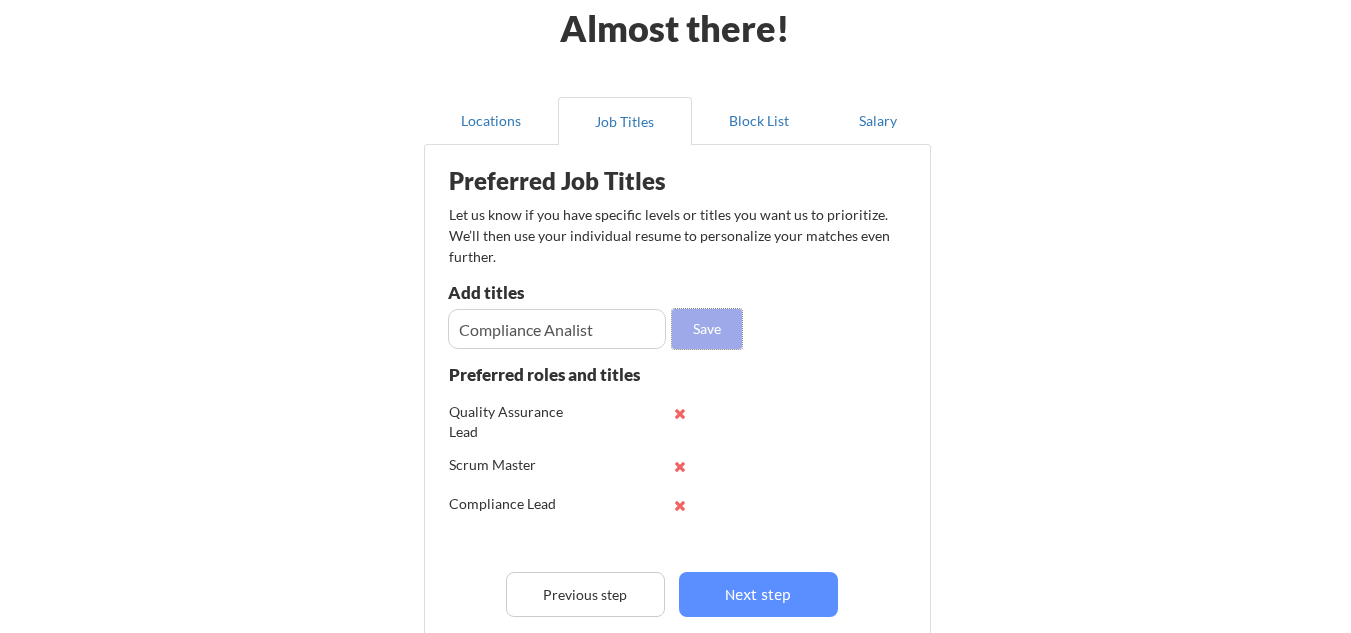 click on "Save" at bounding box center [707, 329] 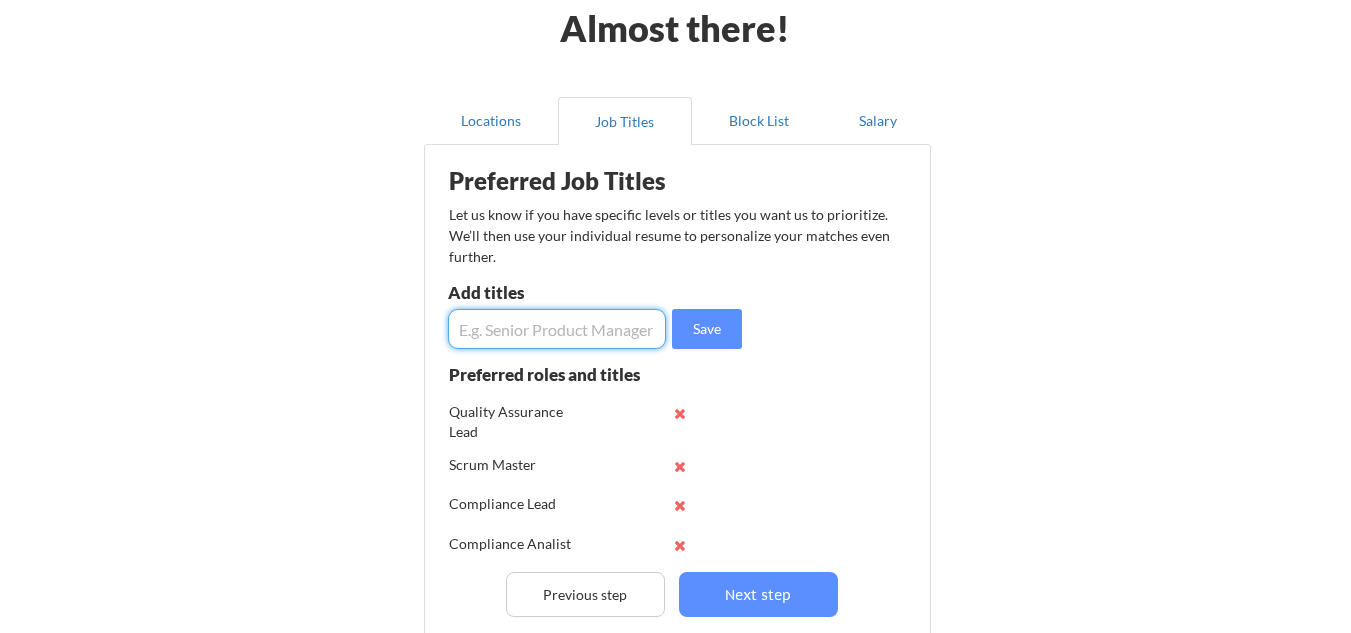 click at bounding box center (557, 329) 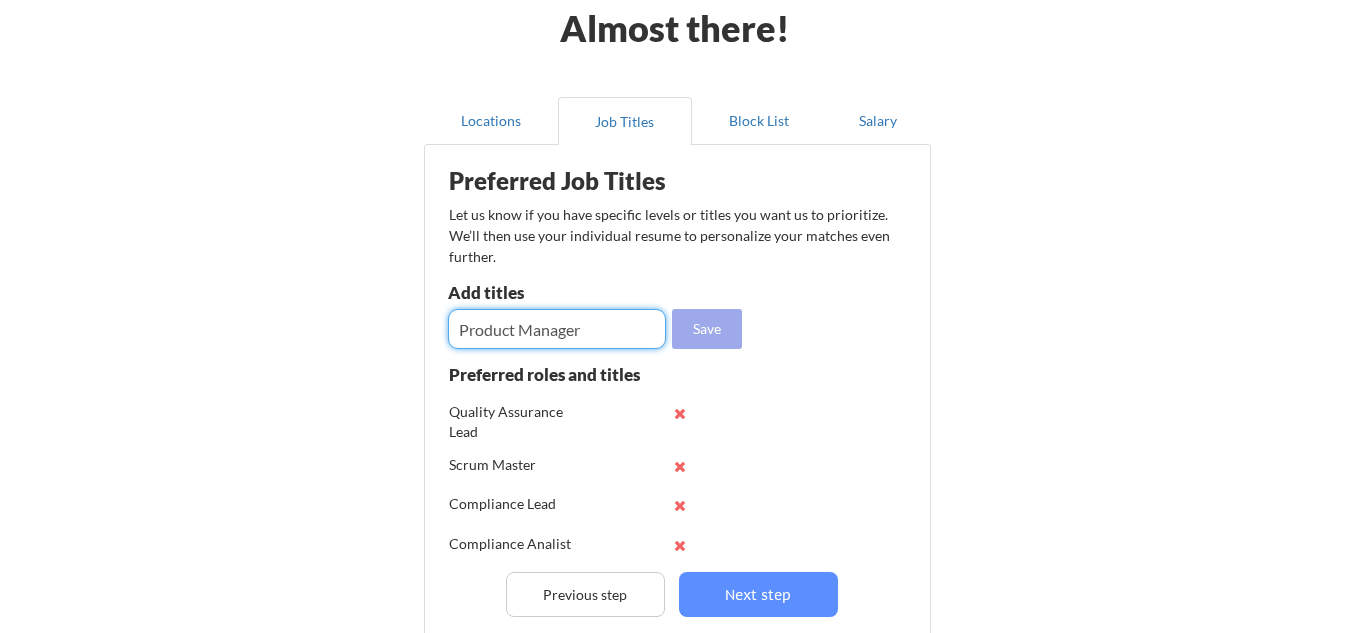 type on "Product Manager" 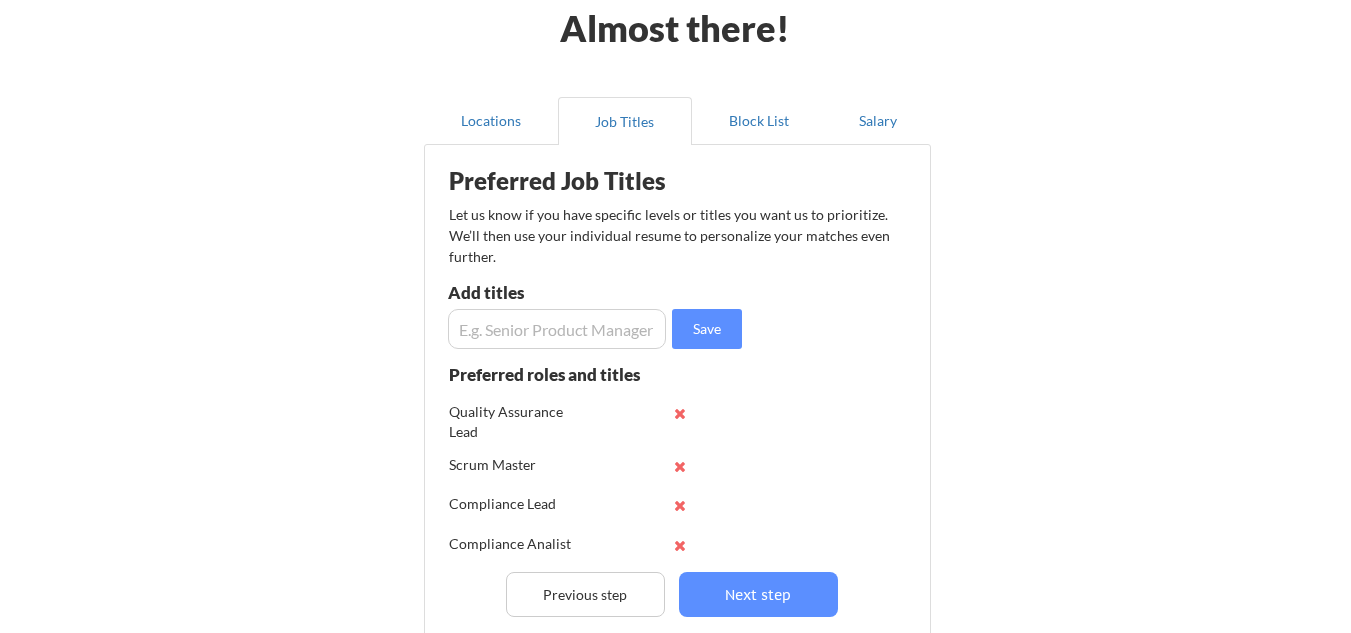 click at bounding box center [557, 329] 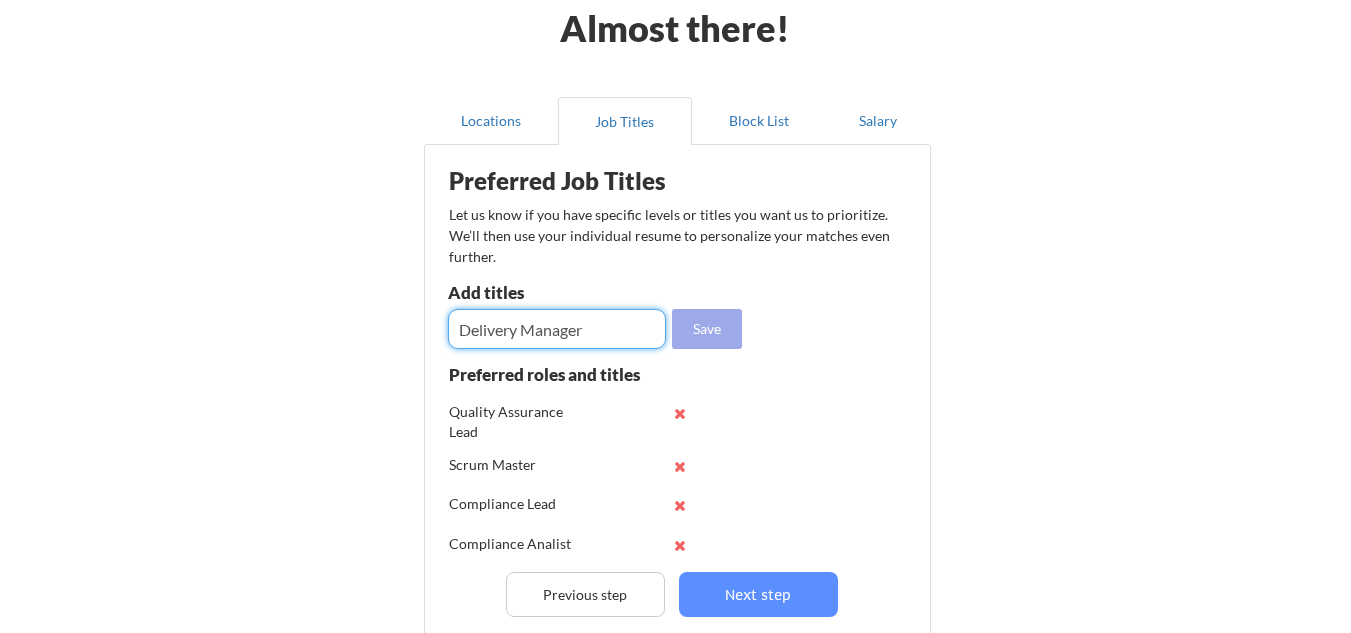 type on "Delivery Manager" 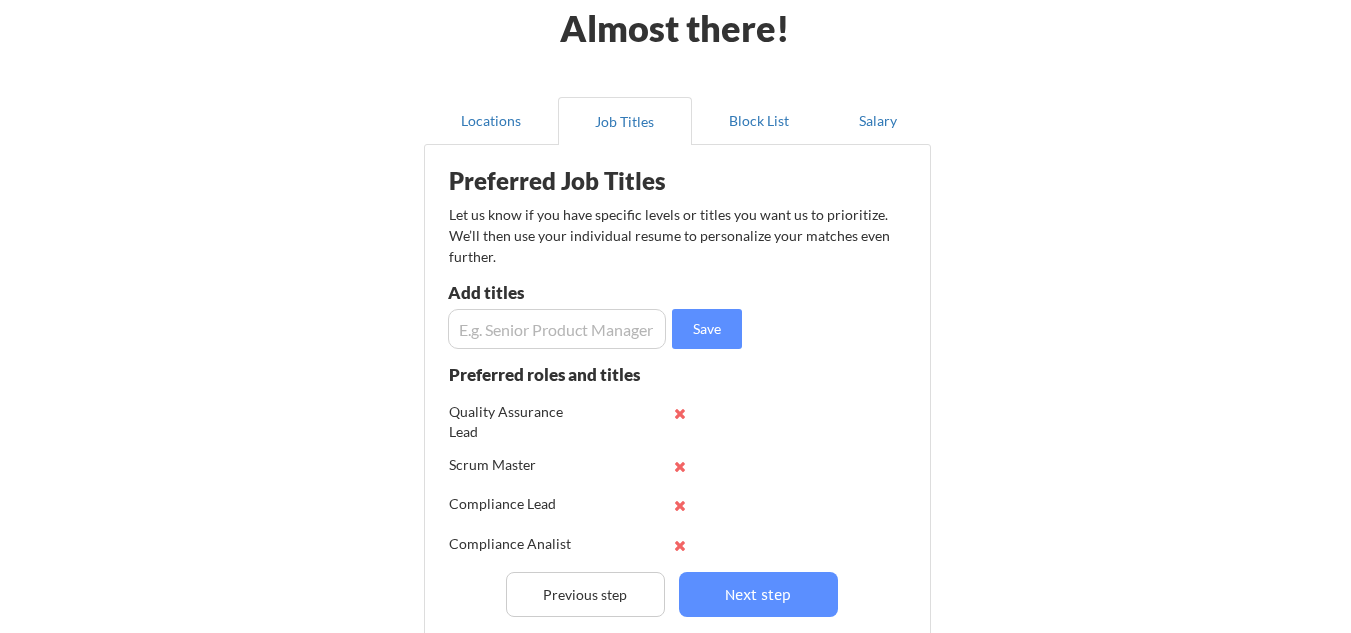 click at bounding box center (557, 329) 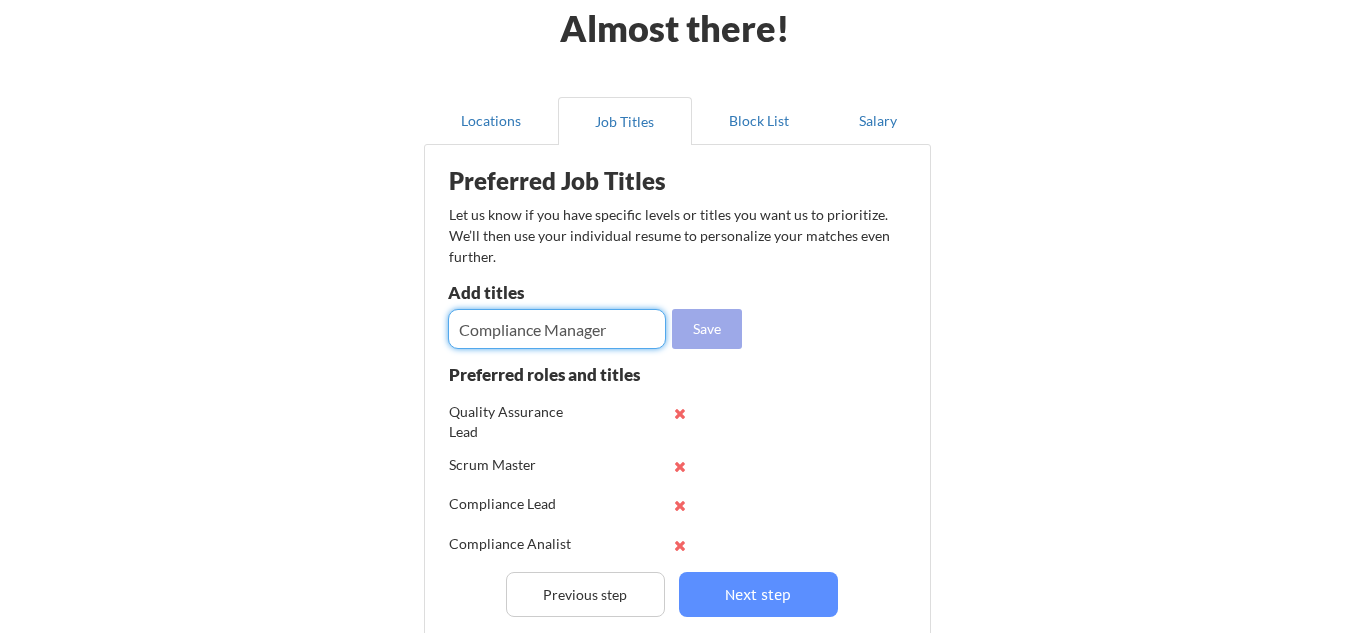 type on "Compliance Manager" 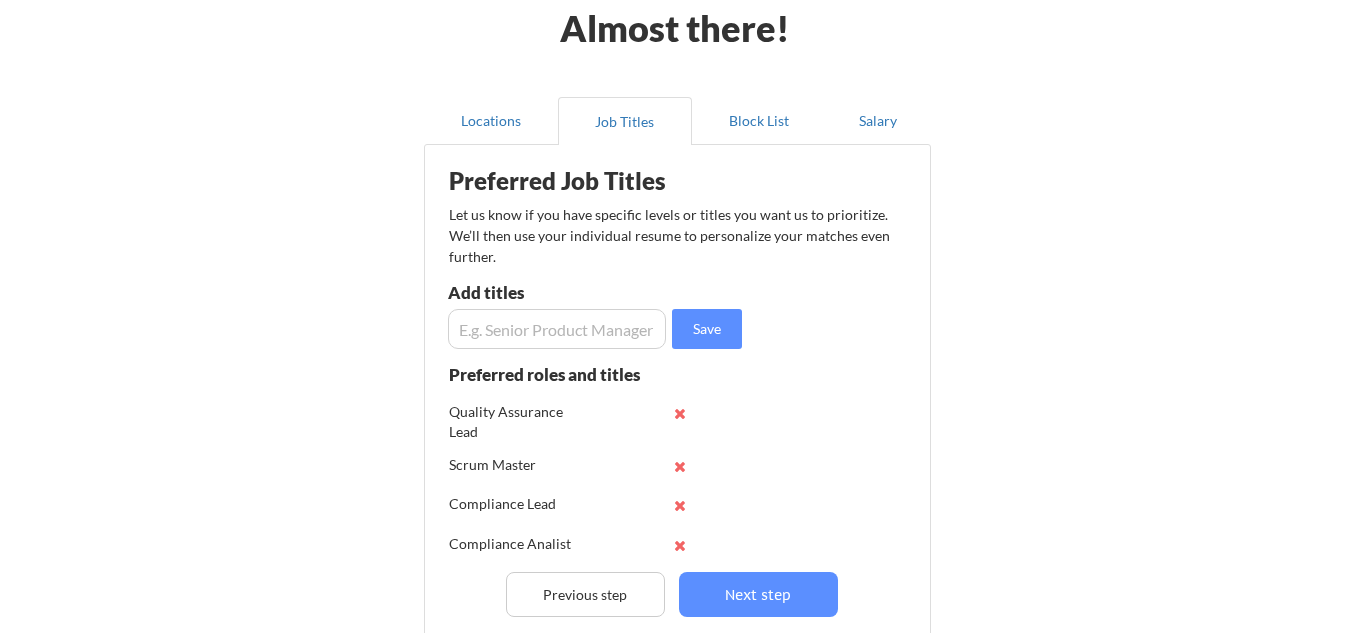 click at bounding box center (557, 329) 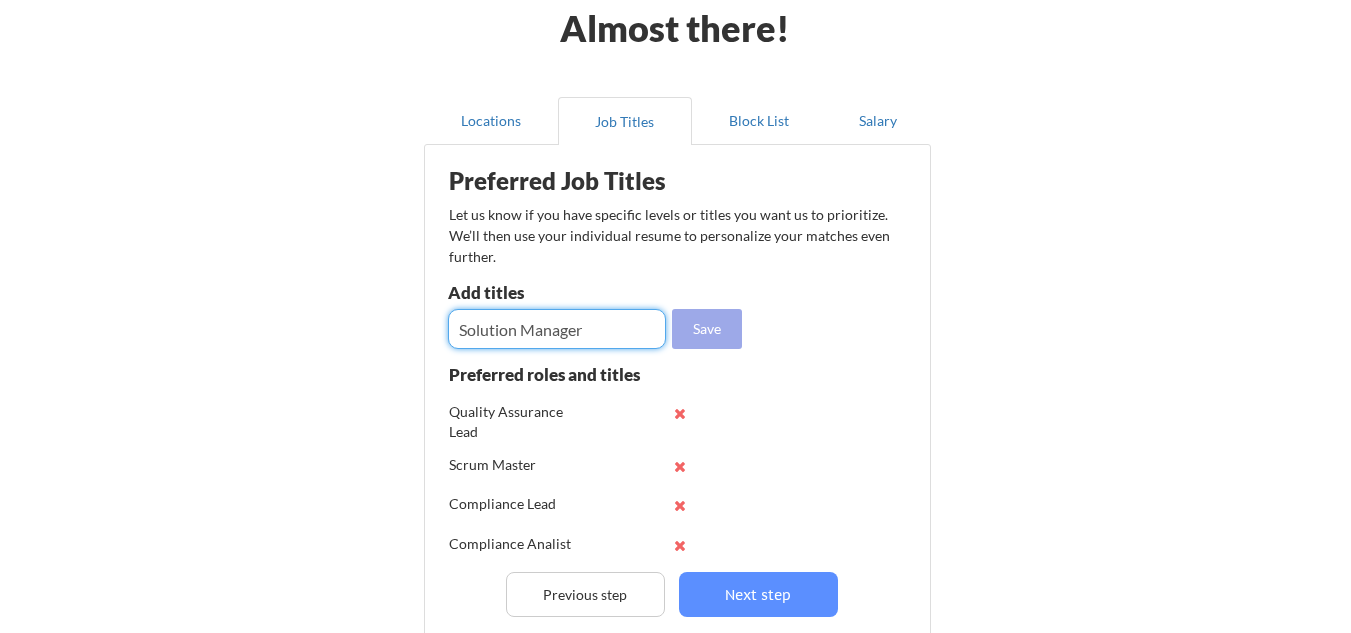 type on "Solution Manager" 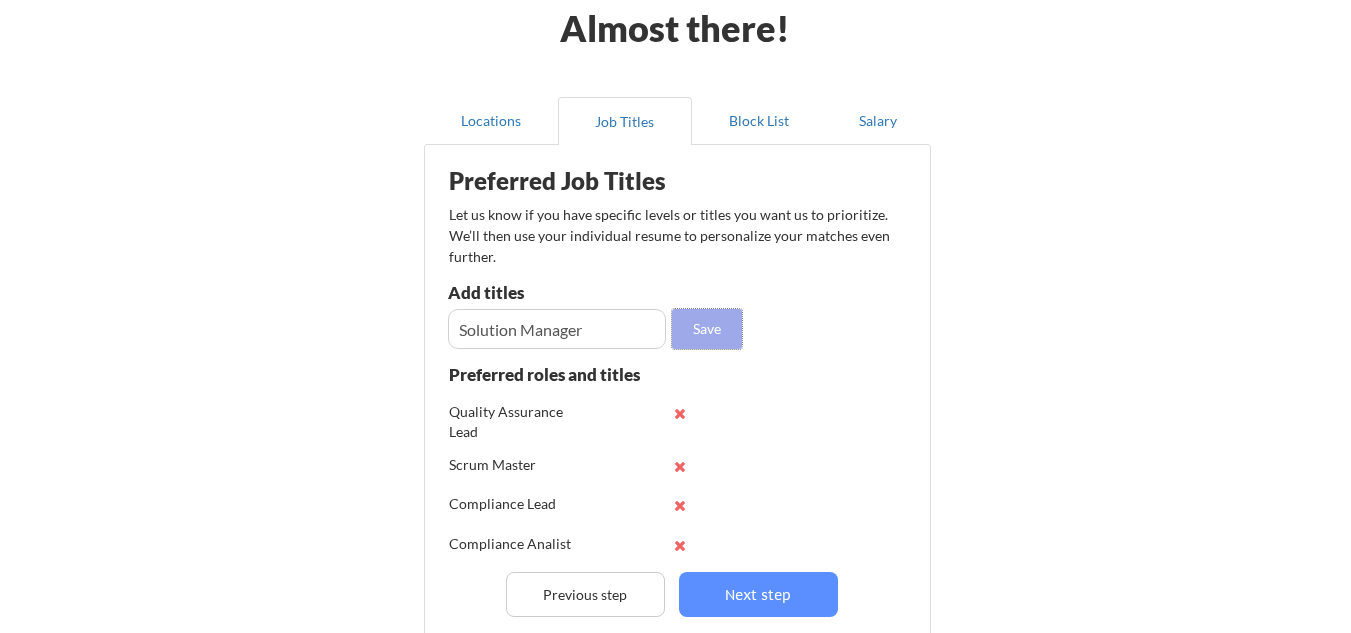 click on "Save" at bounding box center [707, 329] 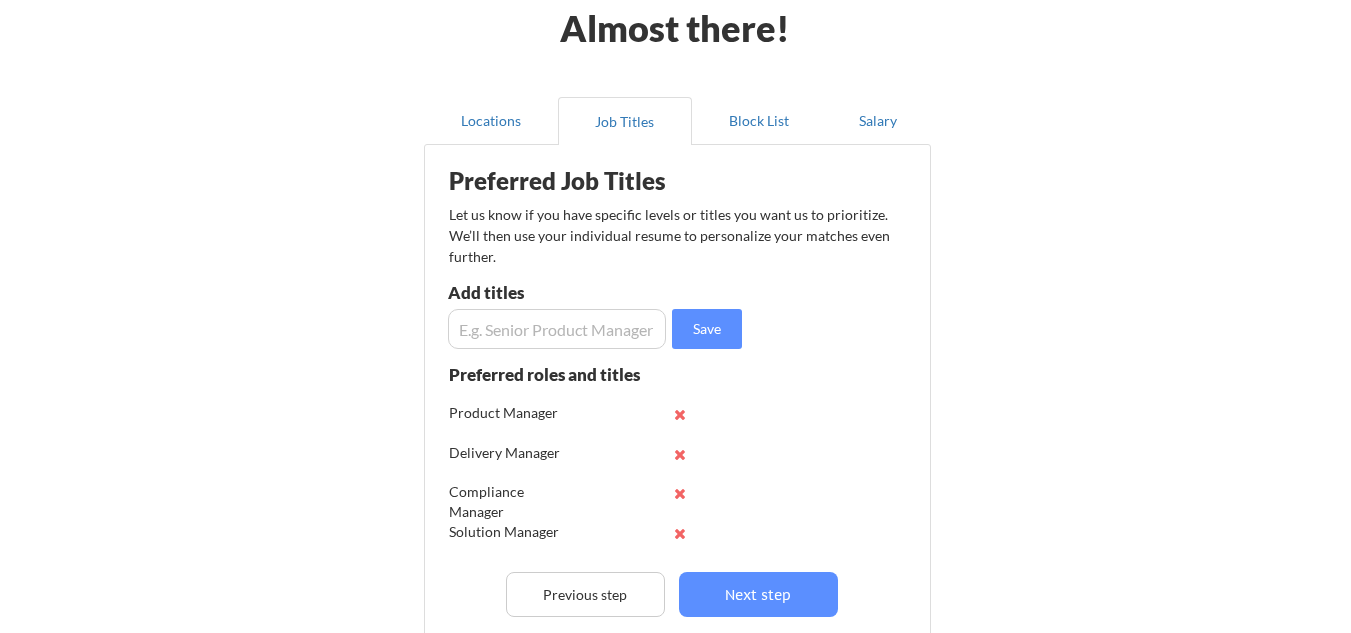 scroll, scrollTop: 171, scrollLeft: 0, axis: vertical 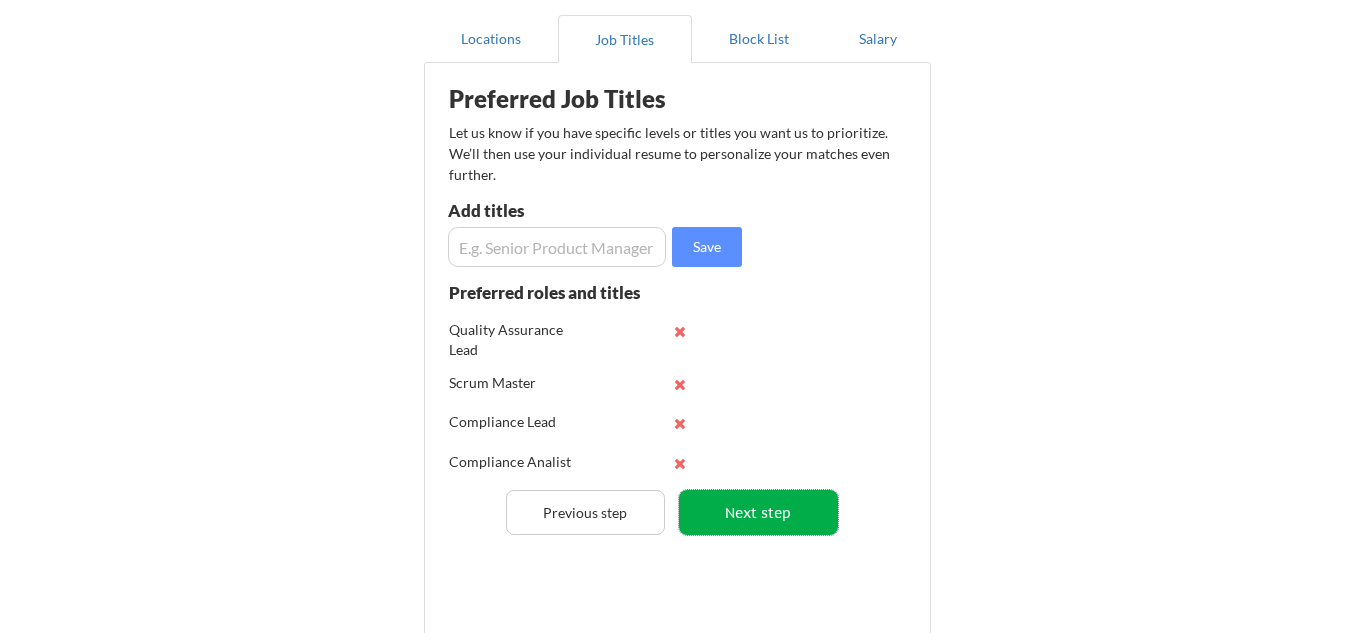 click on "Next step" at bounding box center [758, 512] 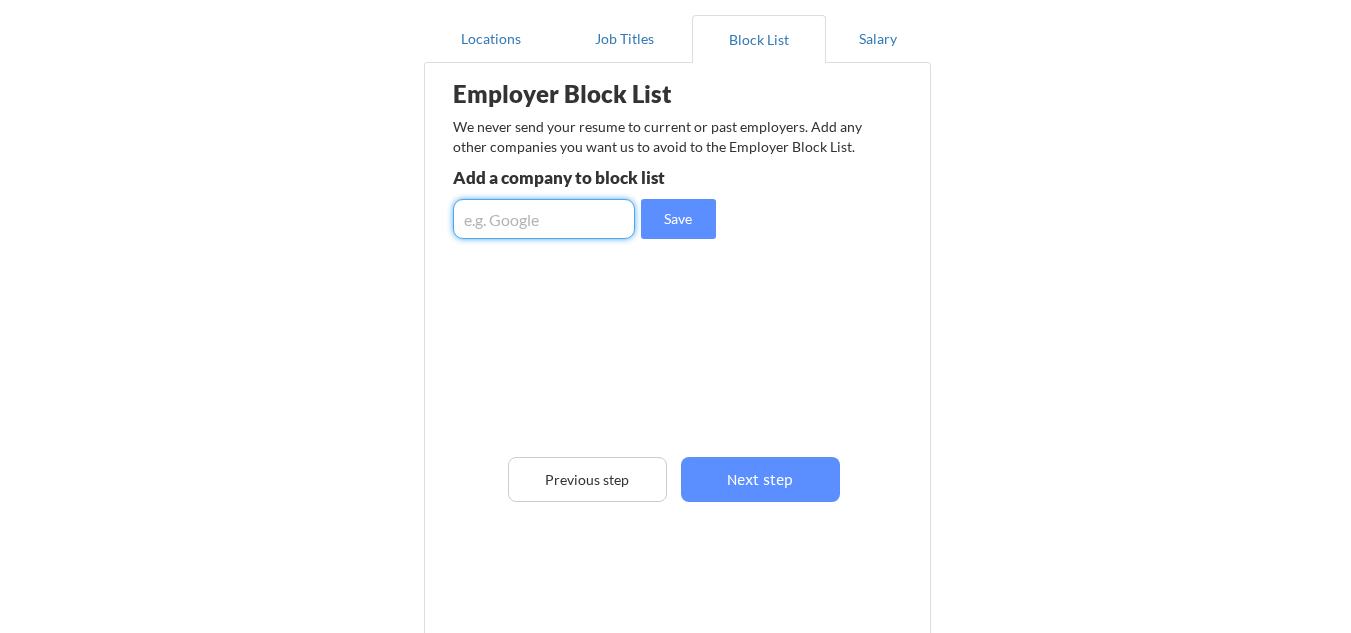 click at bounding box center [544, 219] 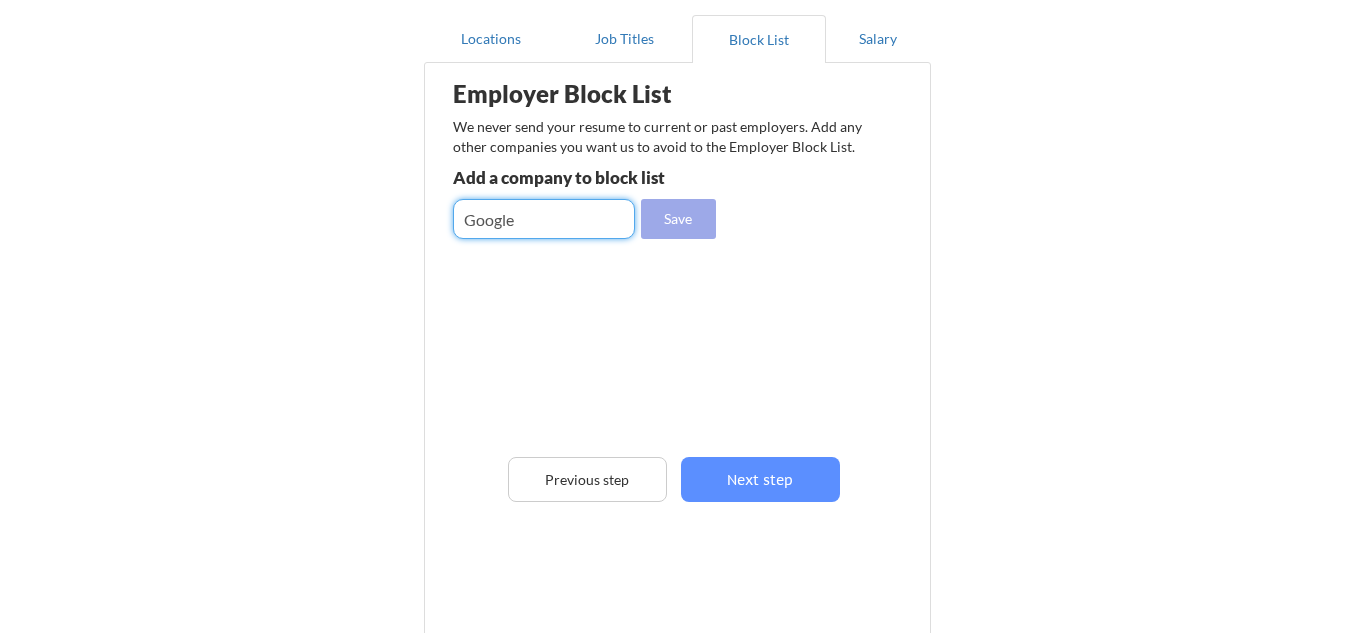 type on "Google" 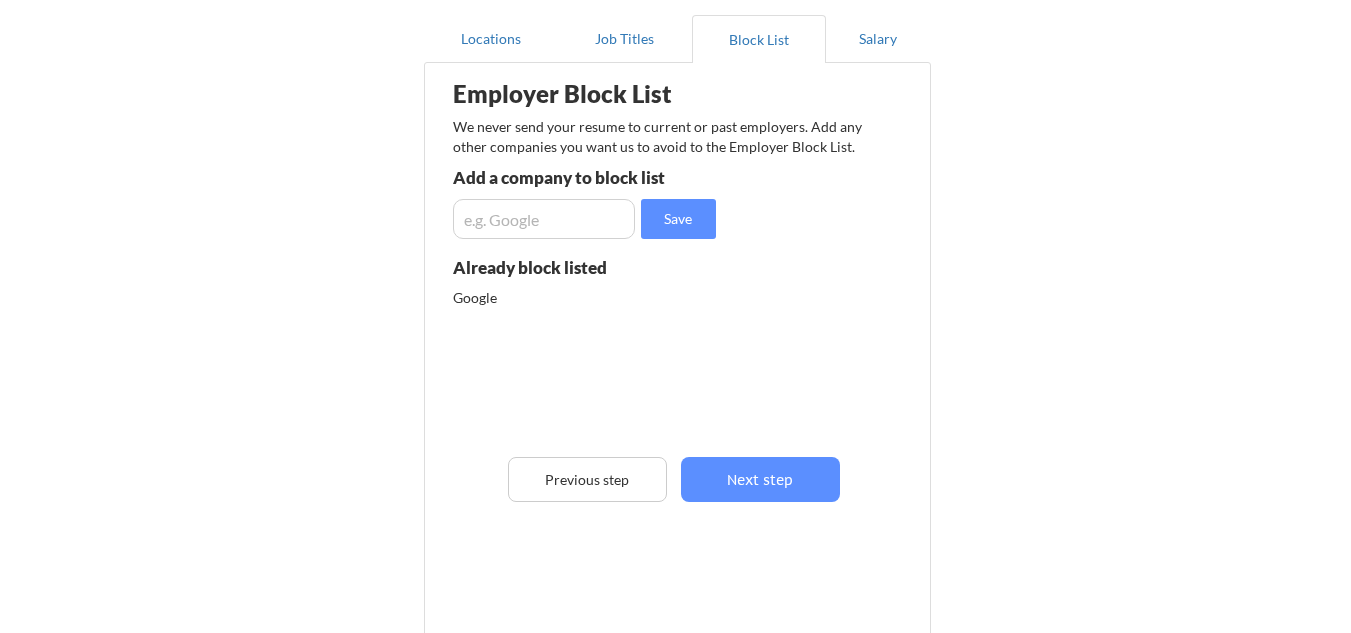 click at bounding box center (544, 219) 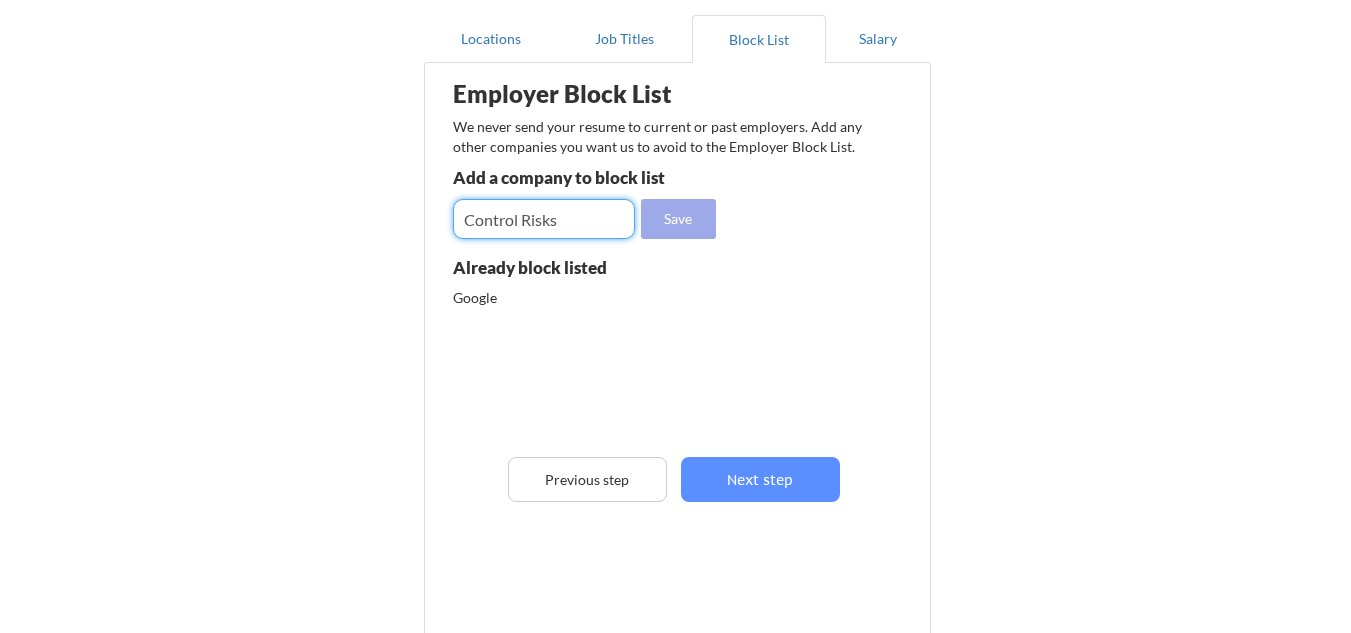 type on "Control Risks" 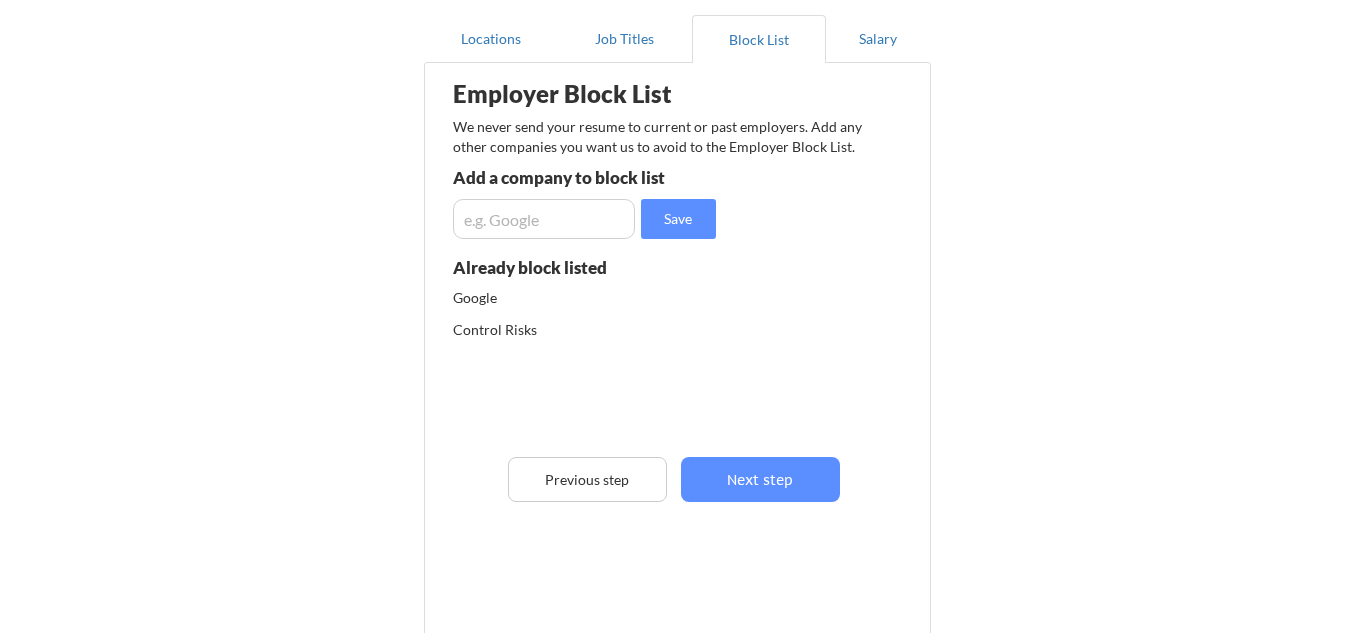 click at bounding box center (544, 219) 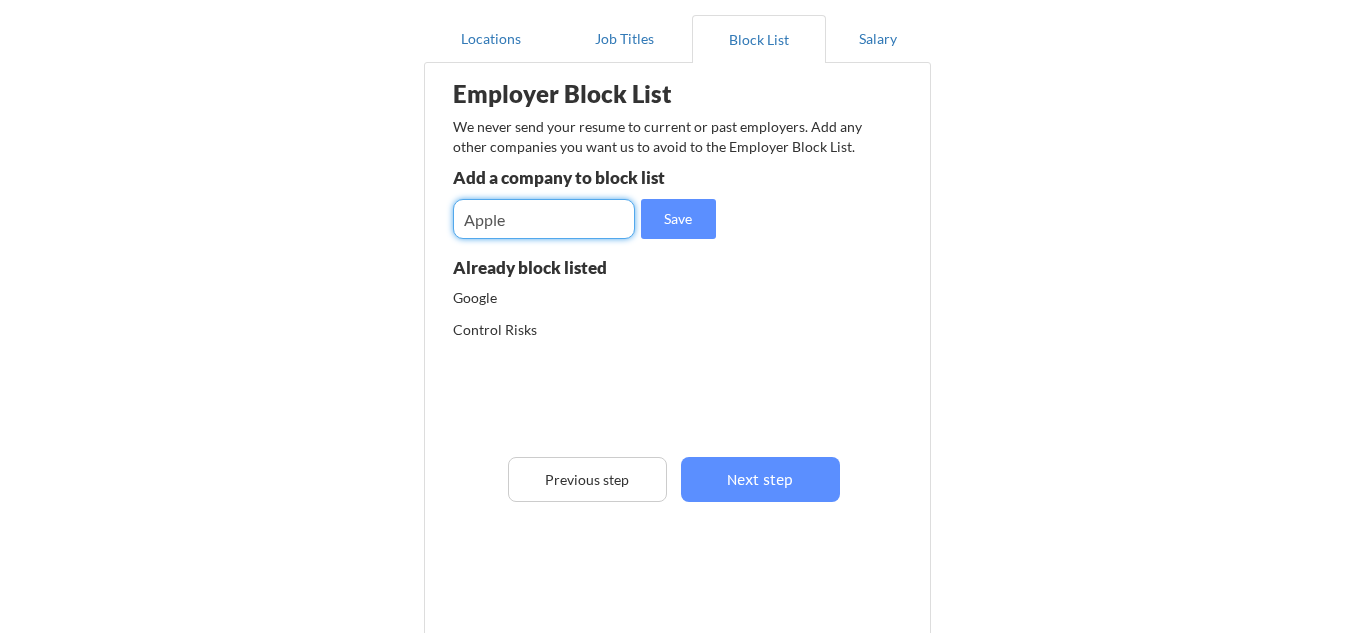 type on "Apple" 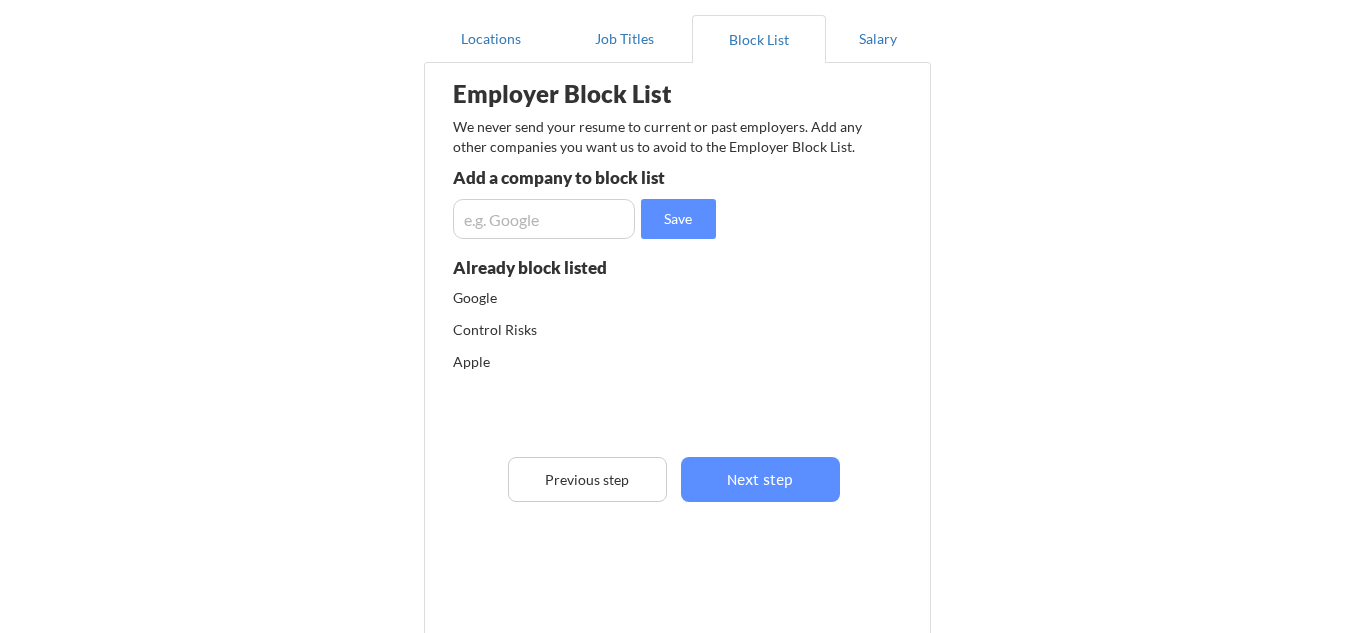 click at bounding box center (544, 219) 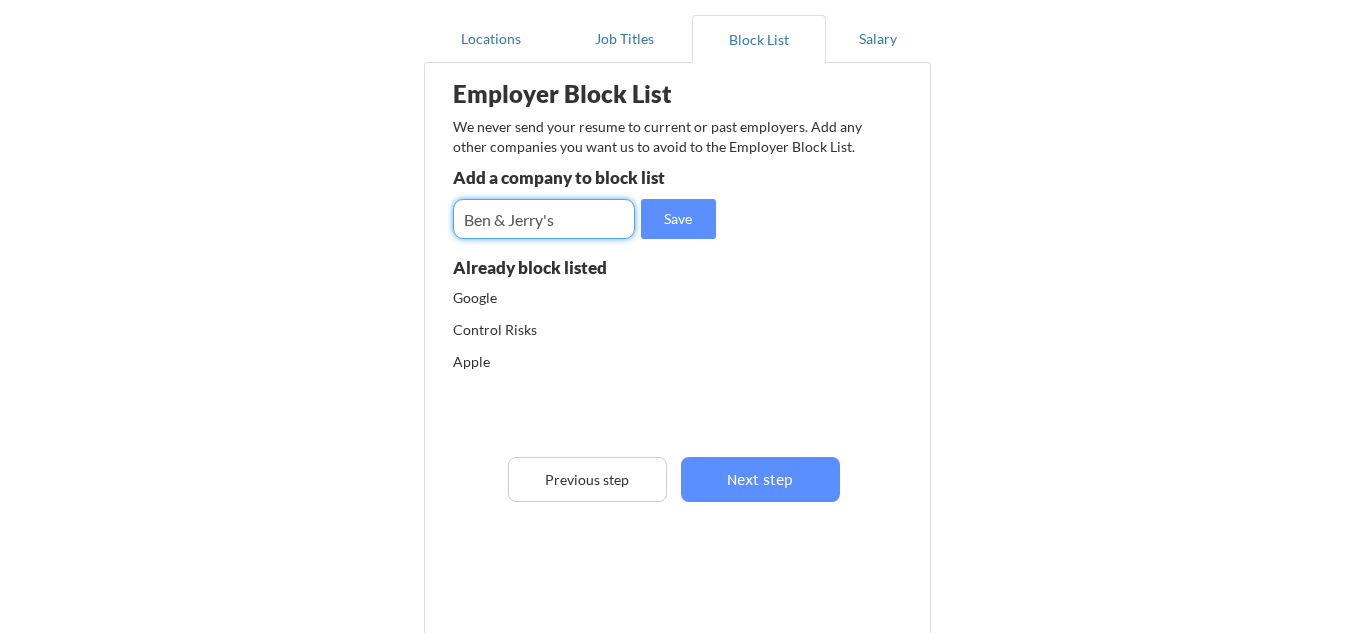 type on "Ben & Jerry's" 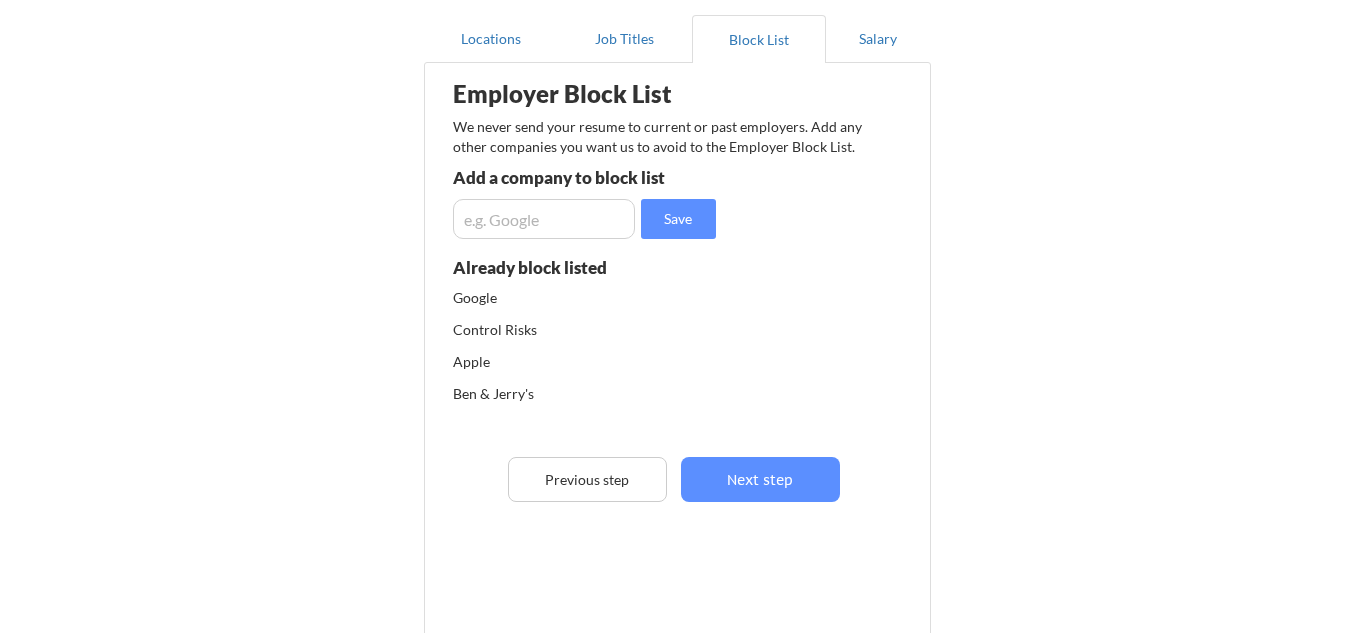 click at bounding box center (544, 219) 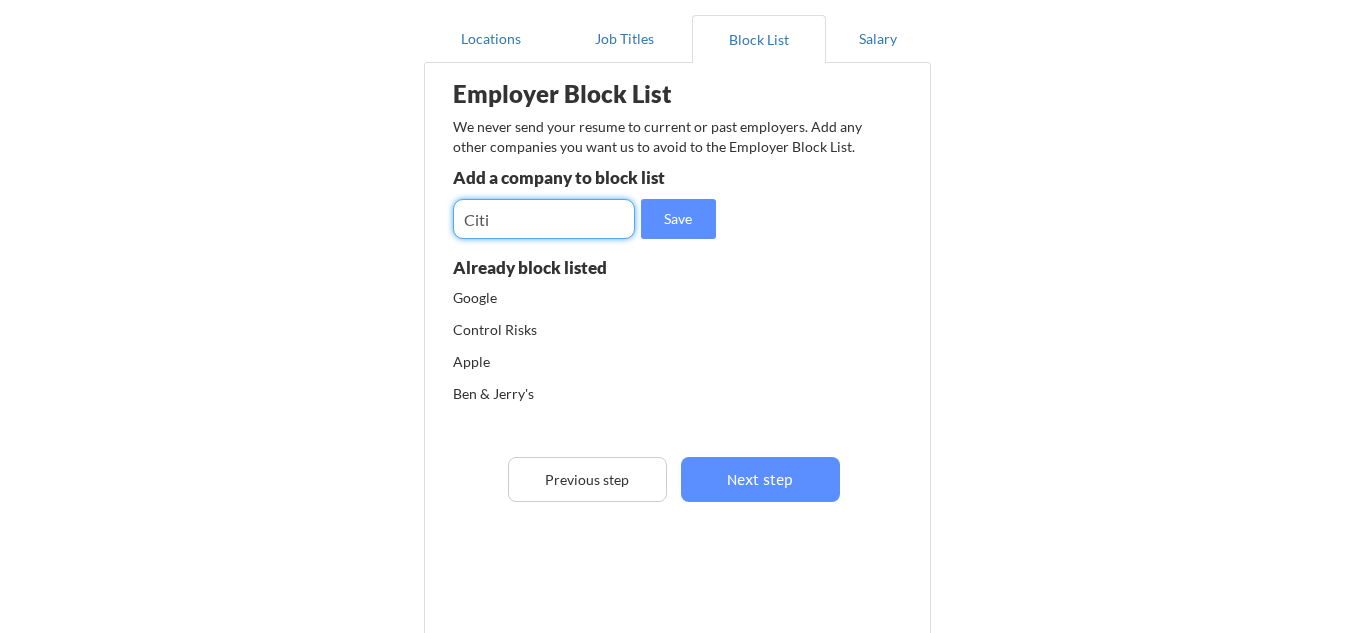type on "Citi" 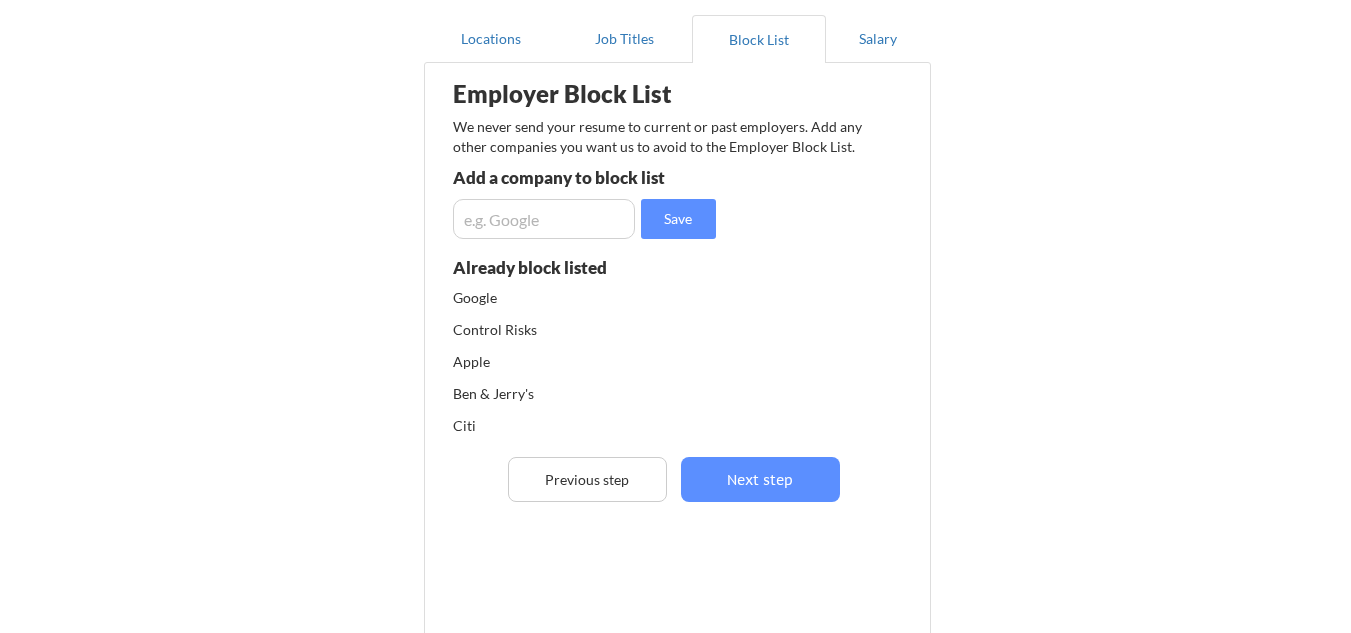 click at bounding box center [544, 219] 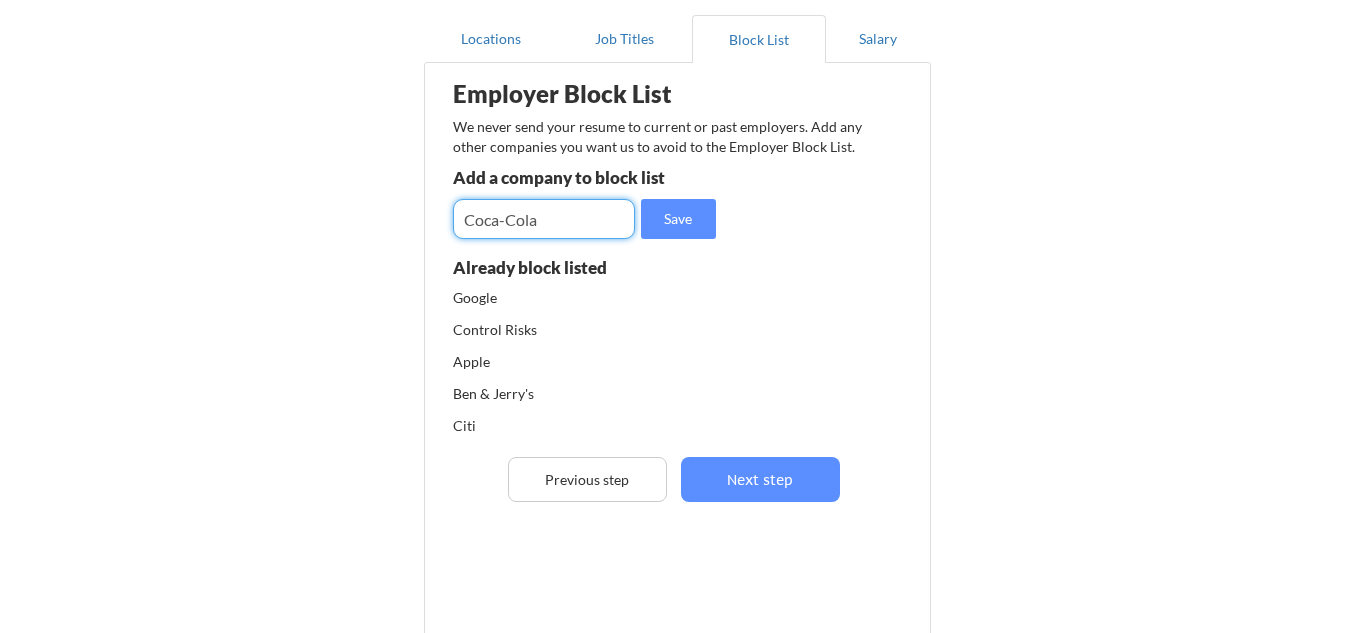 type on "Coca-Cola" 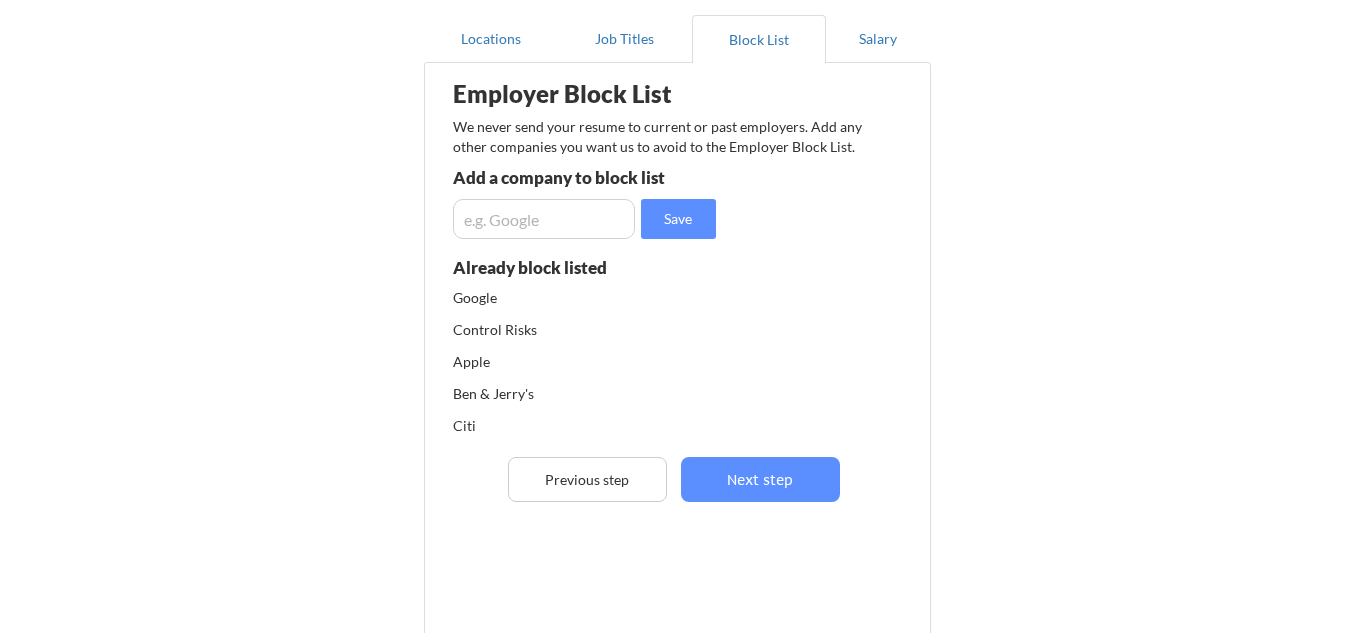 click at bounding box center [544, 219] 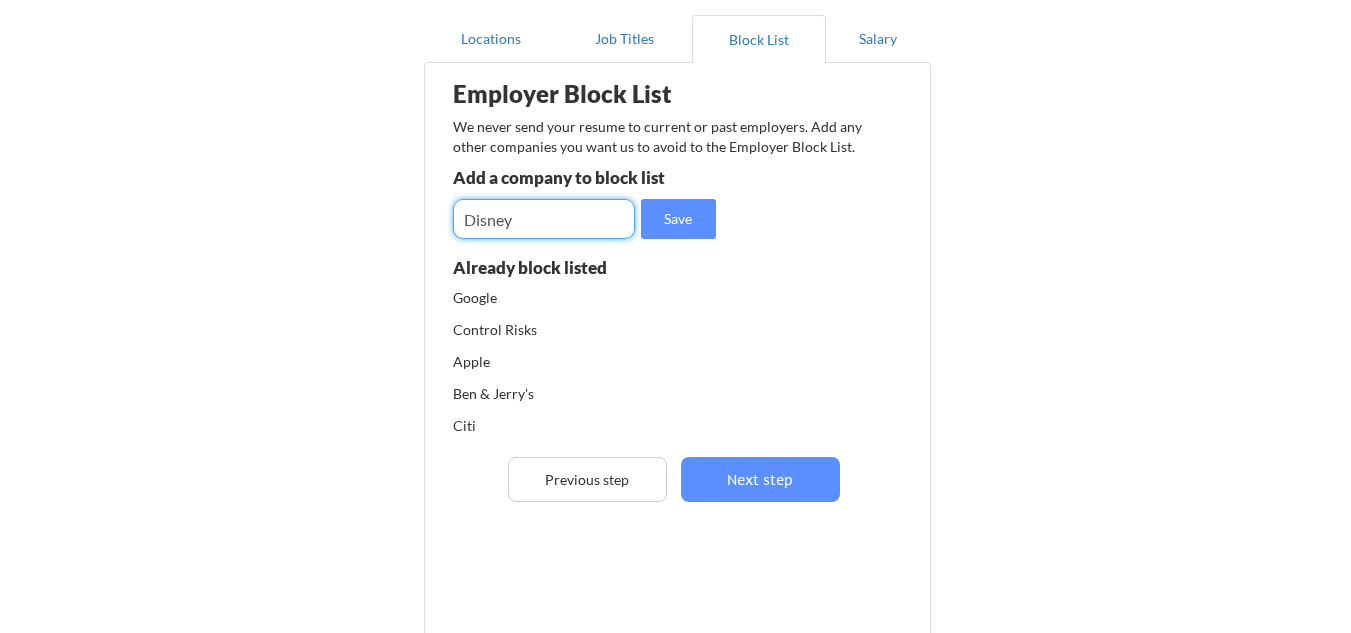 type on "Disney" 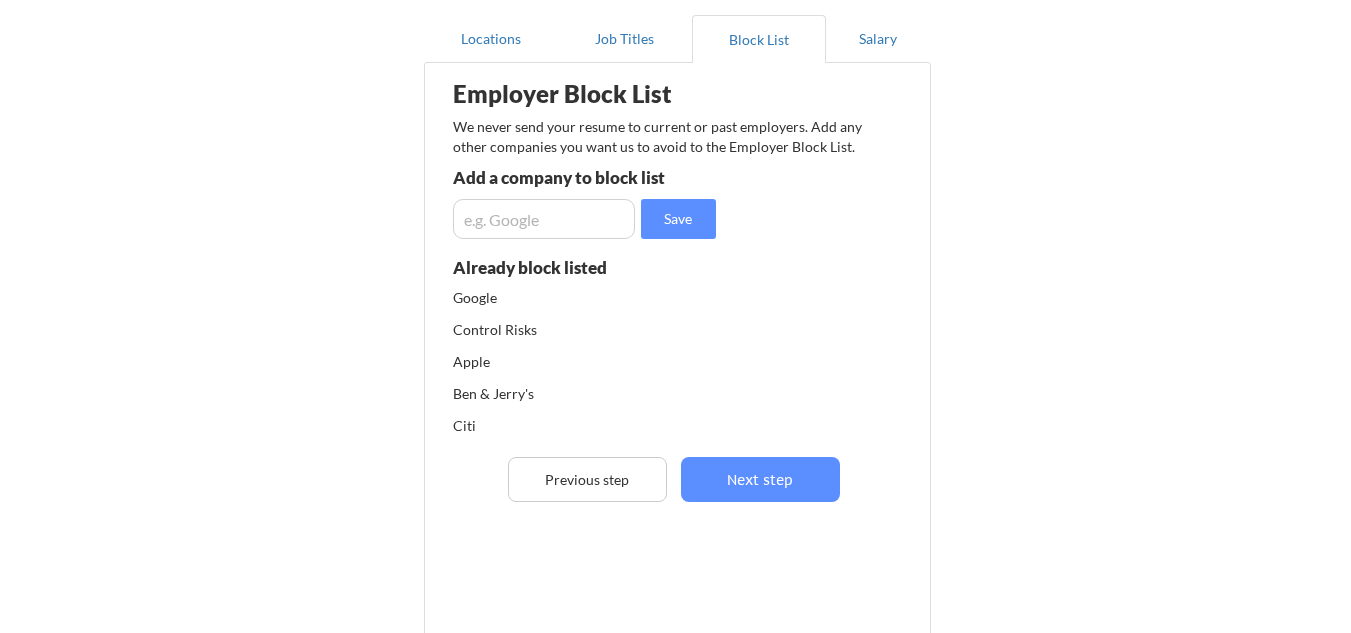 click at bounding box center (544, 219) 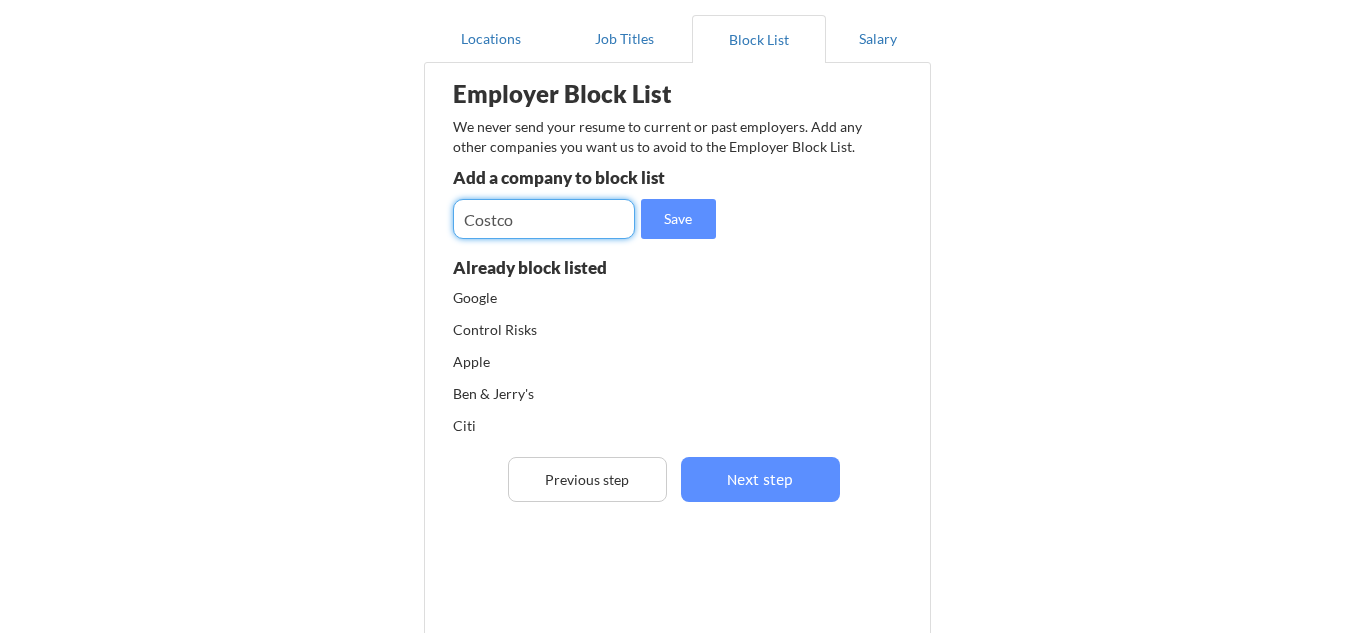 type on "Costco" 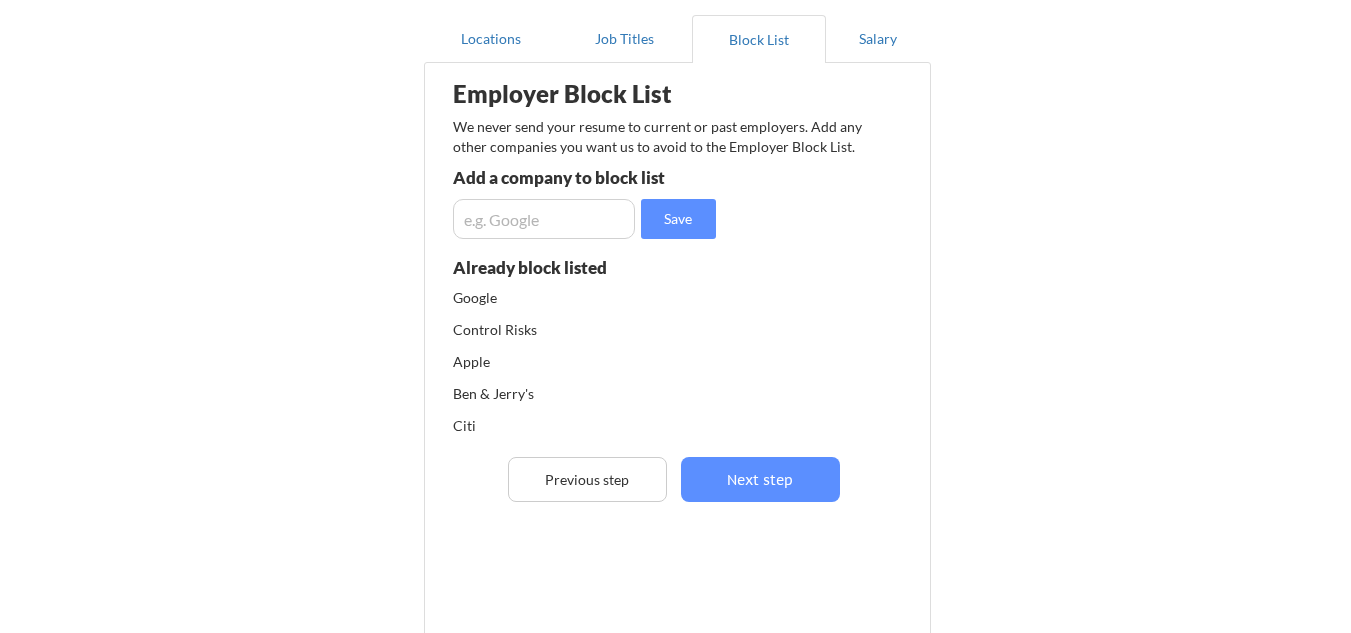 click at bounding box center [544, 219] 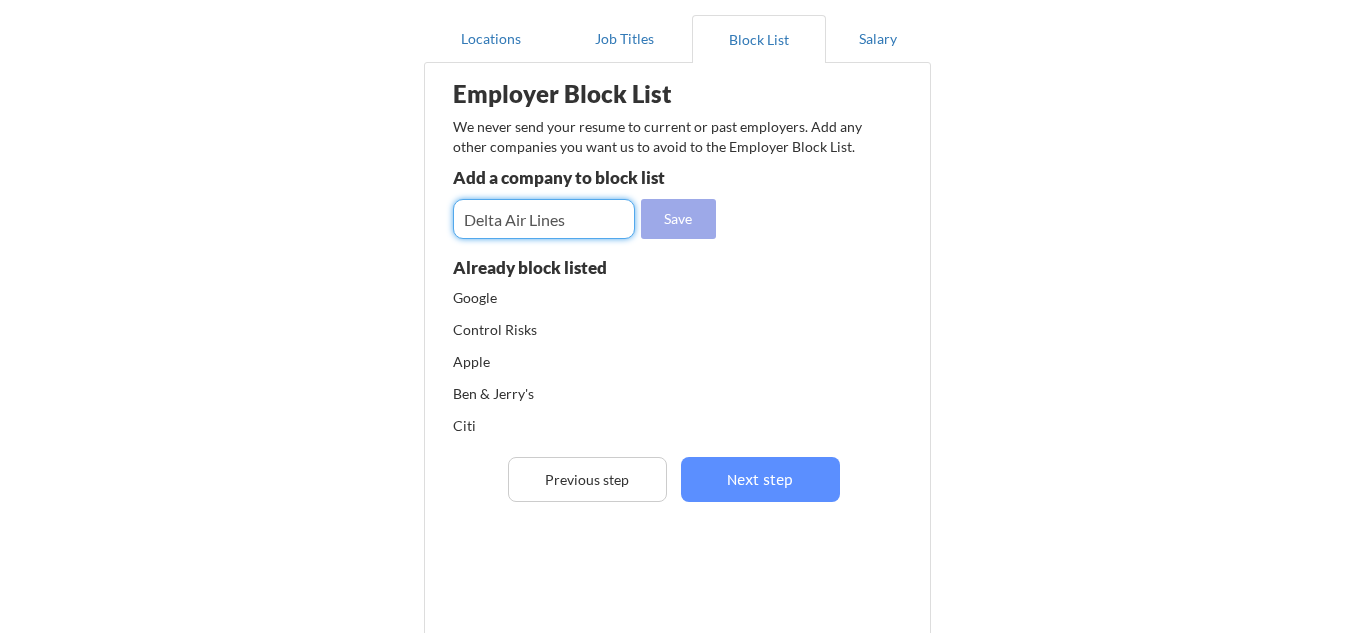 type on "Delta Air Lines" 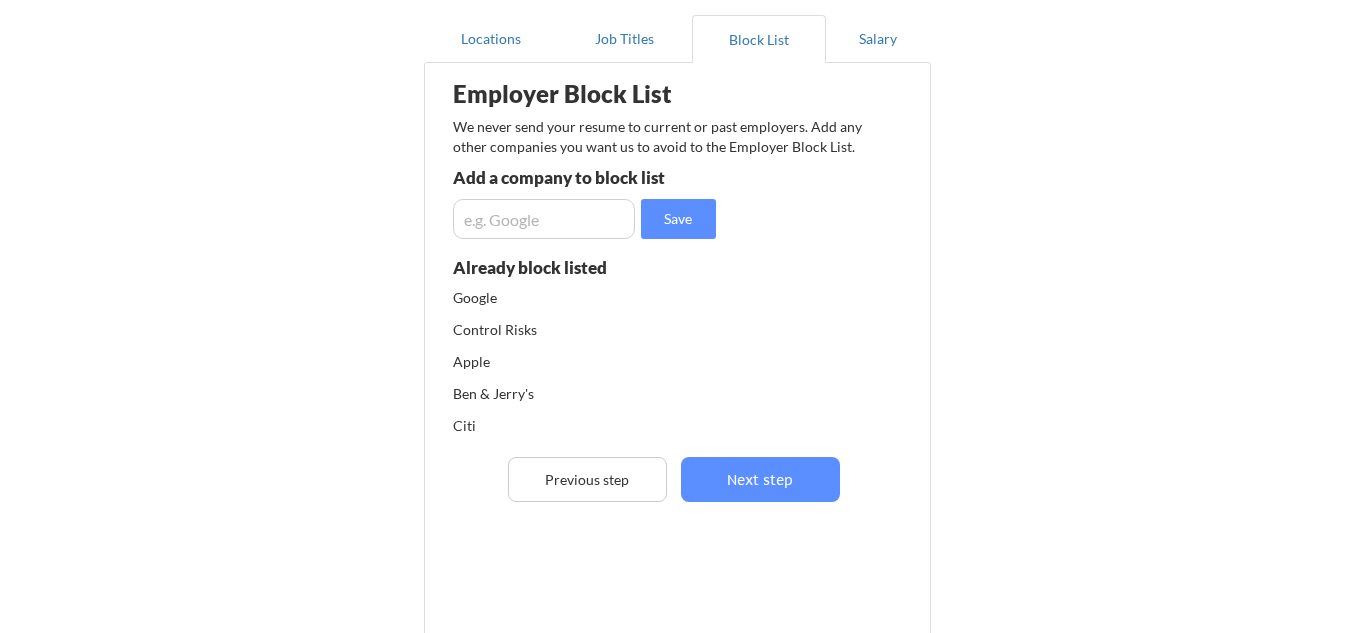 click at bounding box center [544, 219] 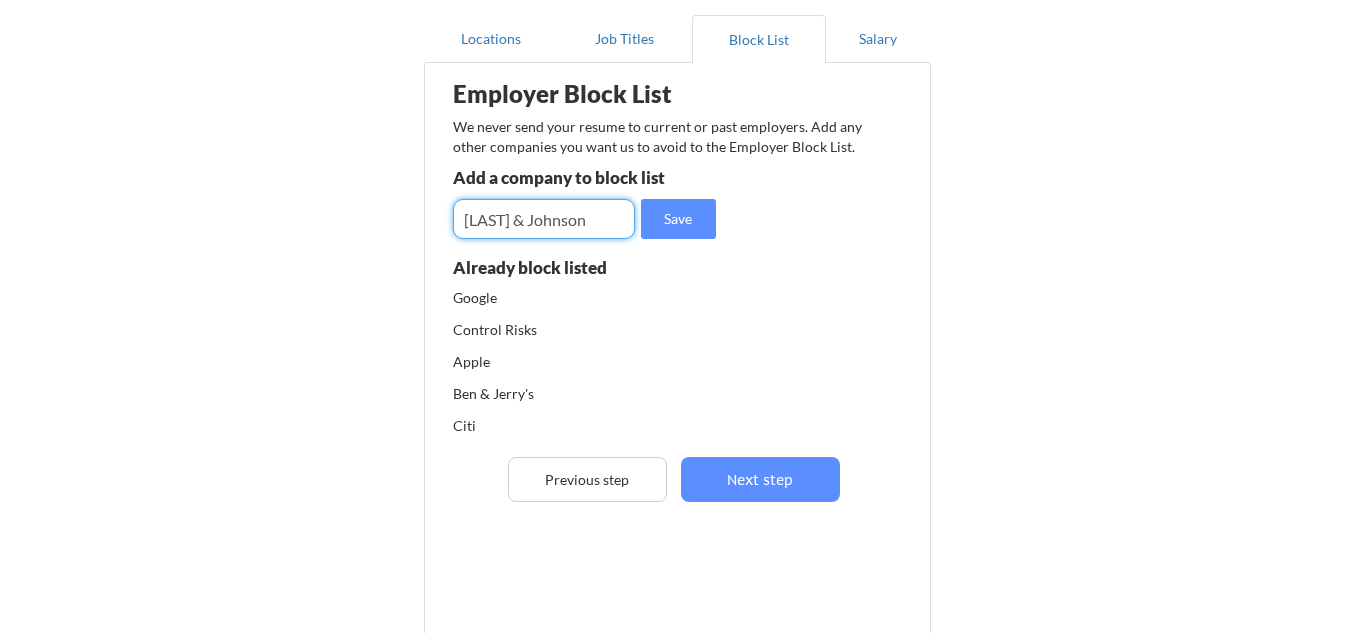type on "[LAST] & Johnson" 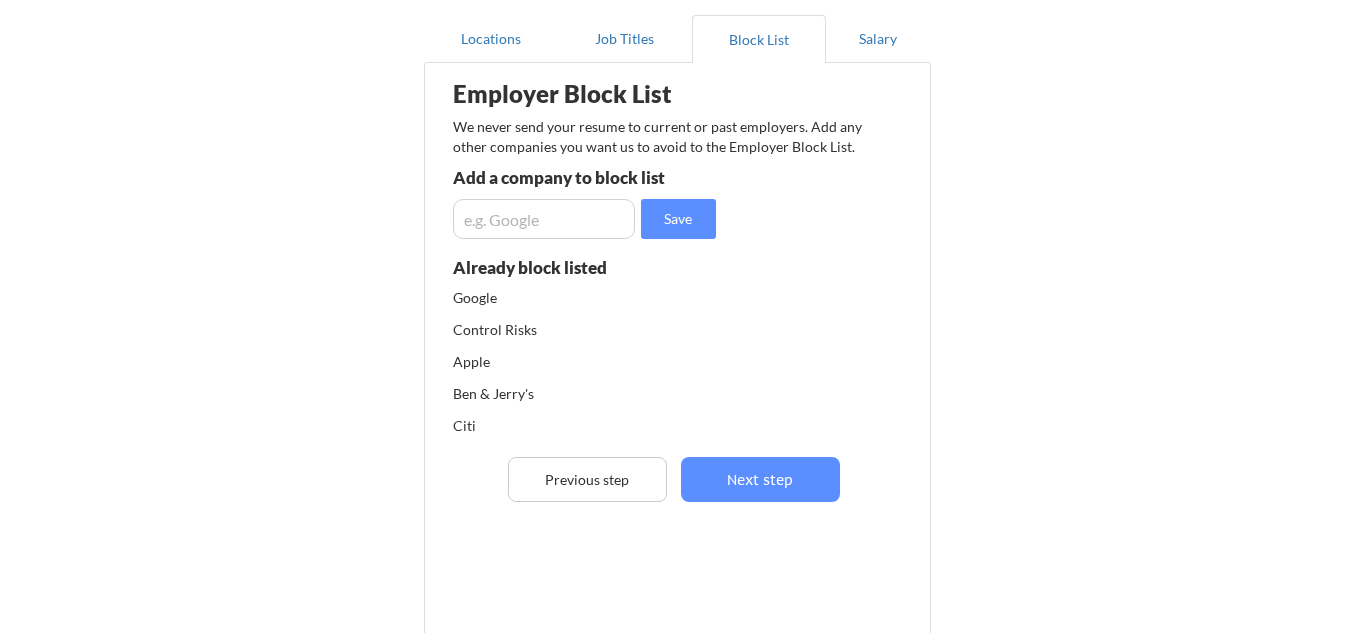 click at bounding box center (544, 219) 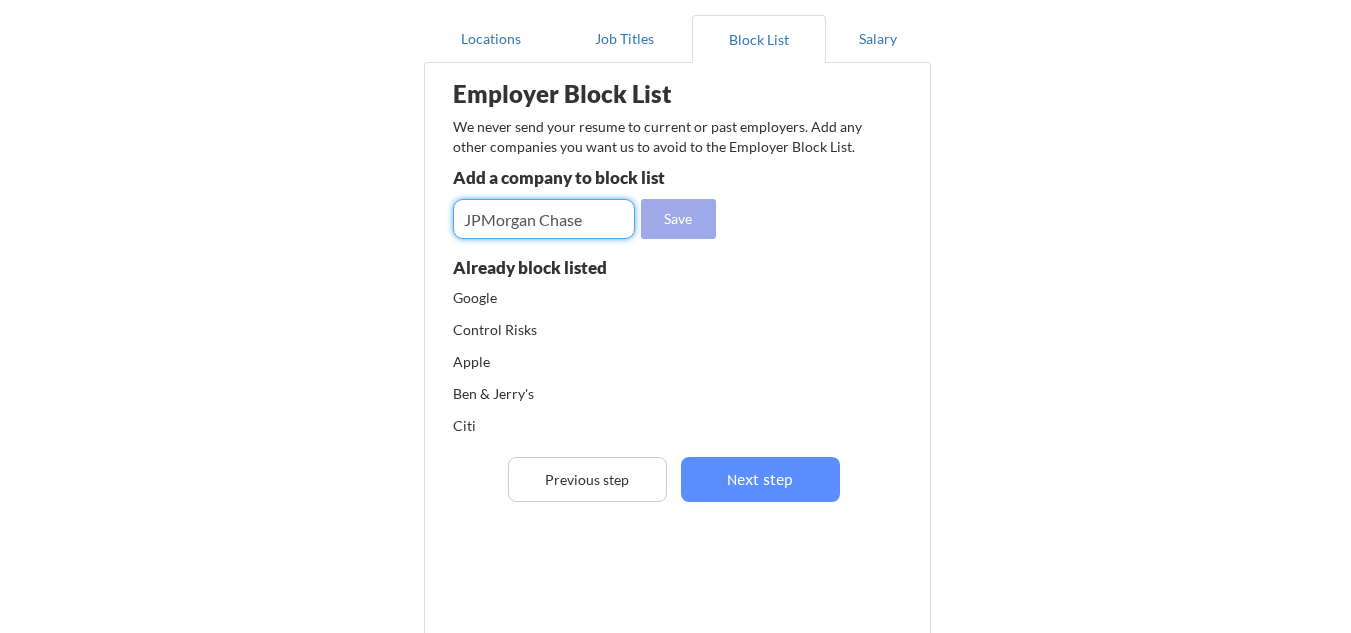 type on "JPMorgan Chase" 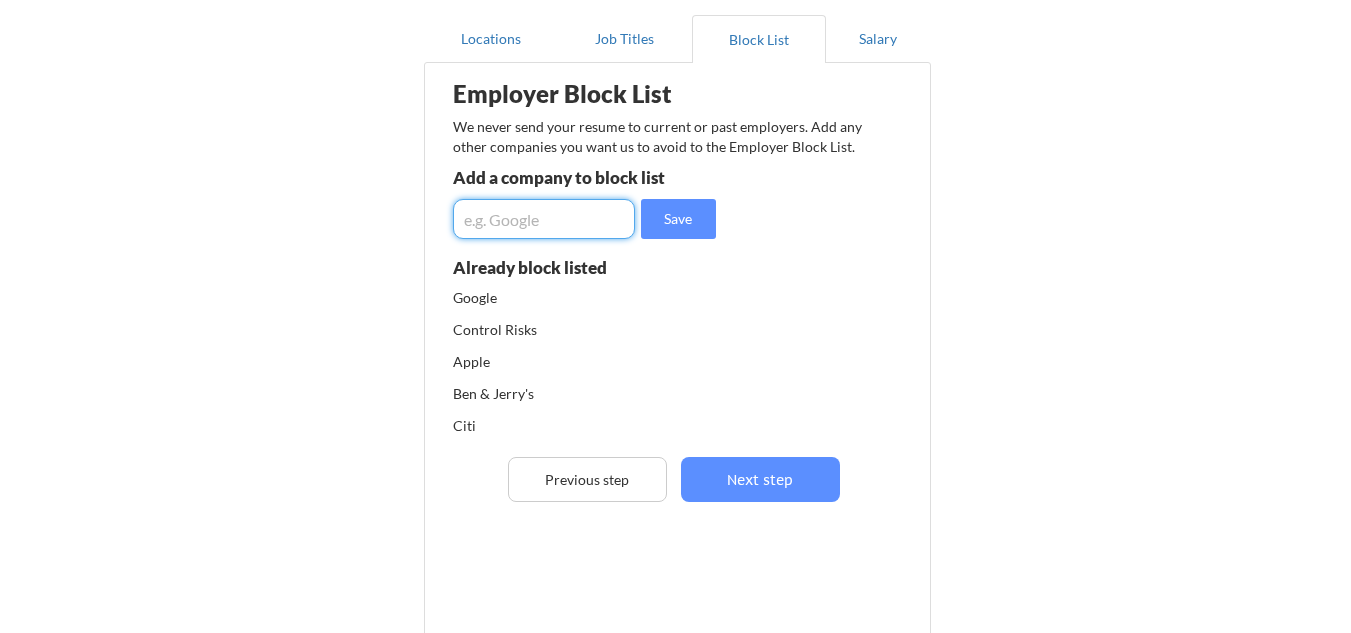 click at bounding box center [544, 219] 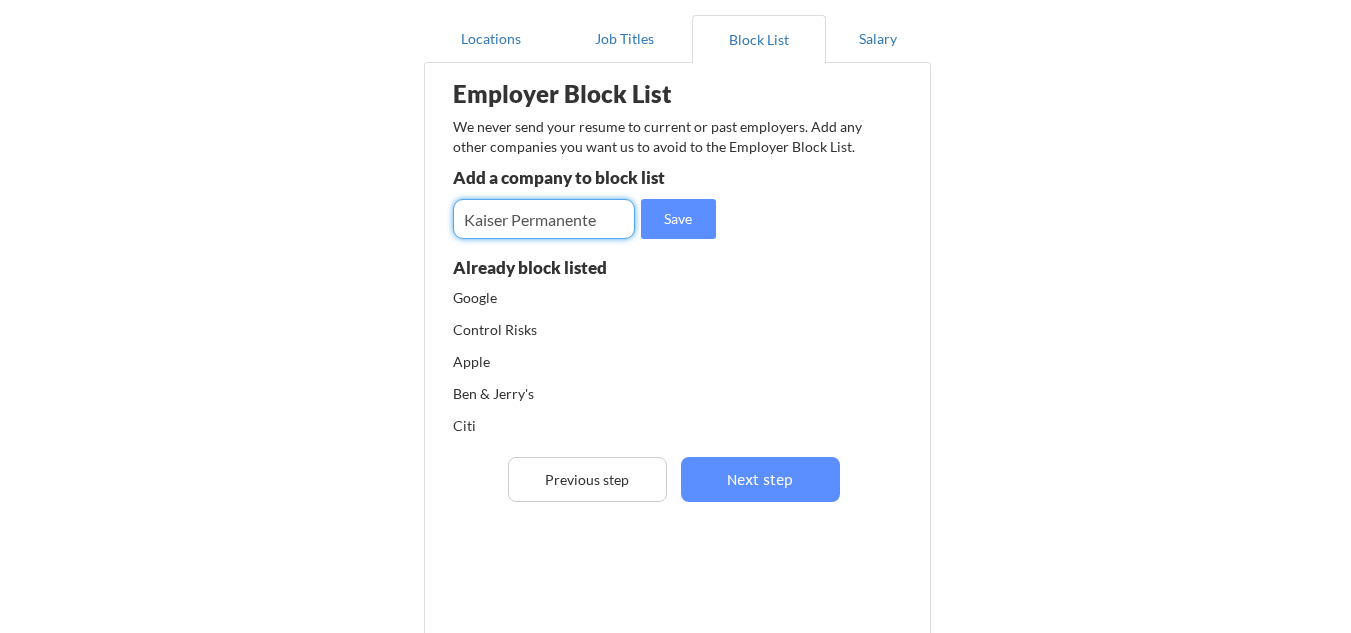 type on "Kaiser Permanente" 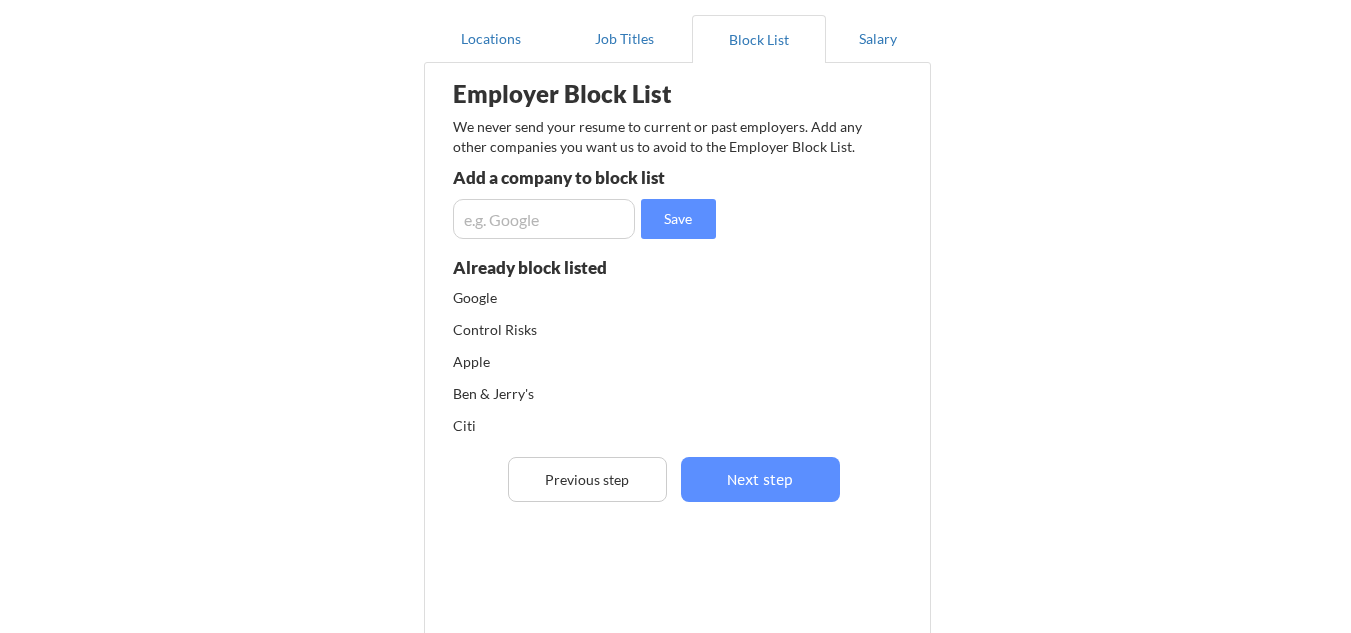 click at bounding box center [544, 219] 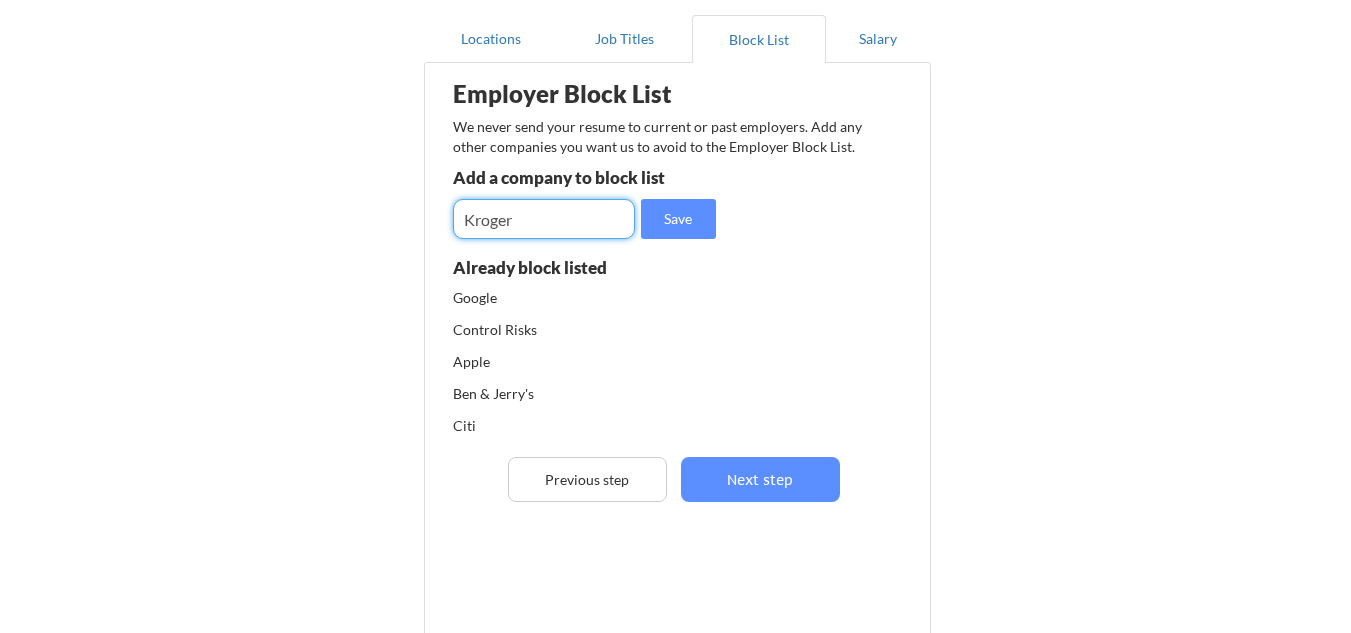 type on "Kroger" 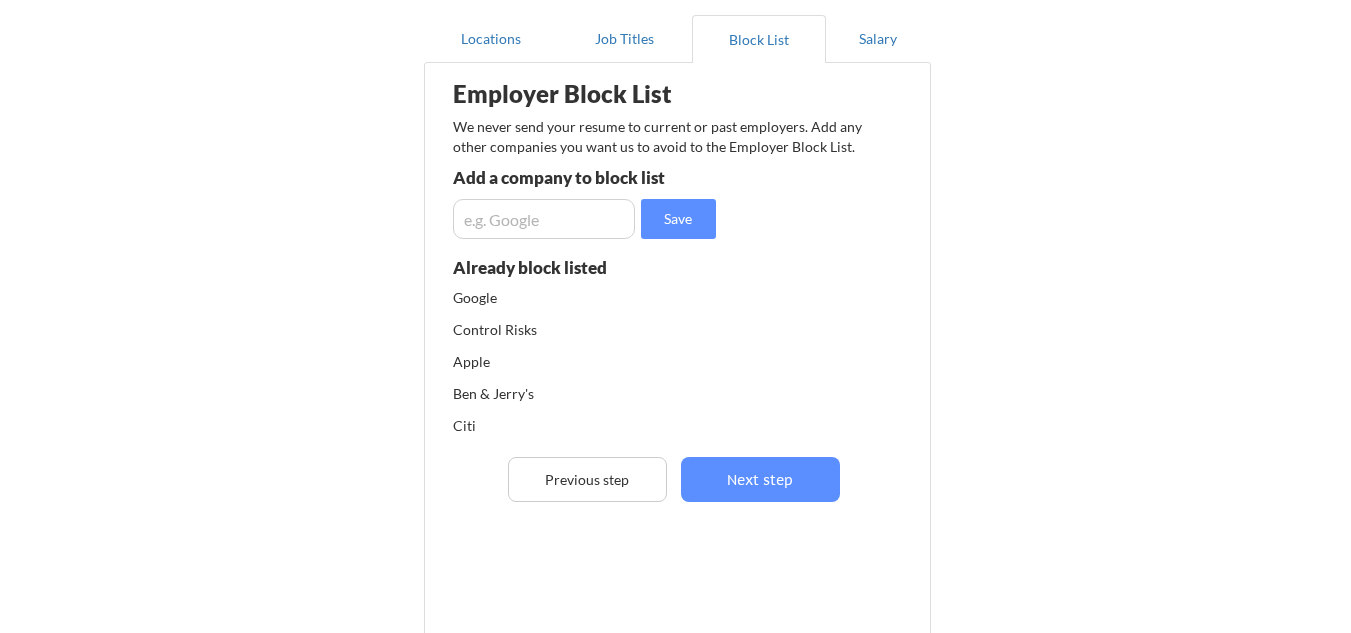 click at bounding box center [544, 219] 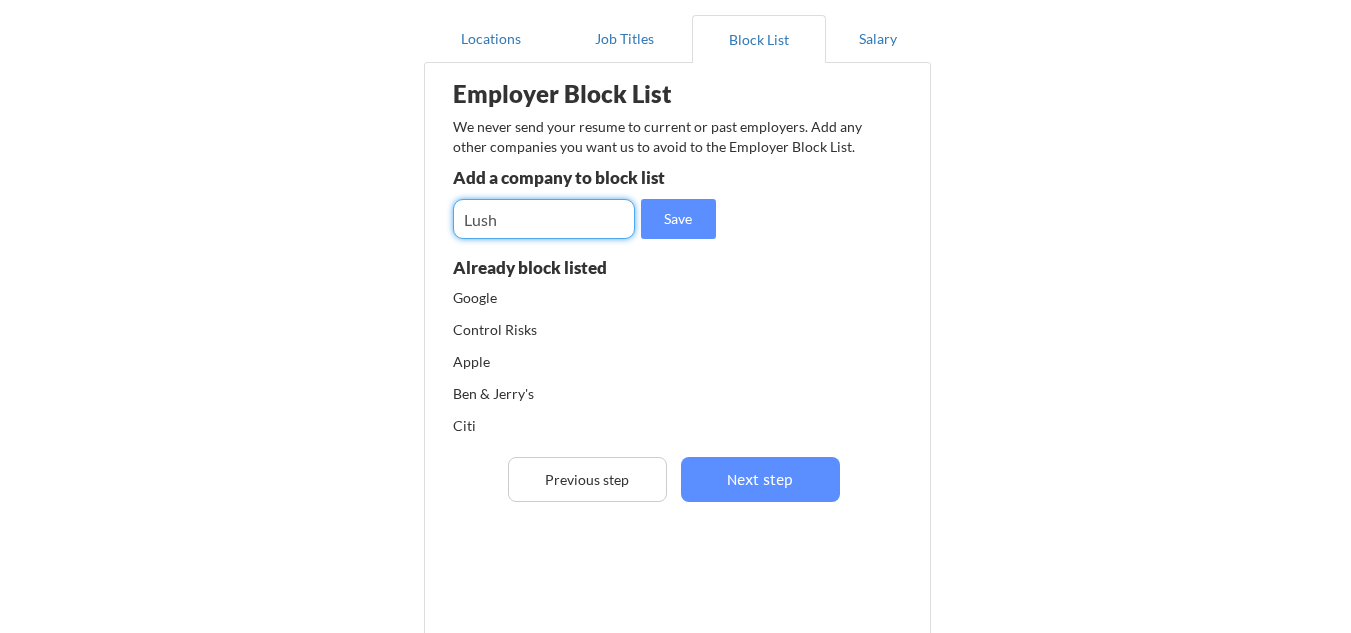 type on "Lush" 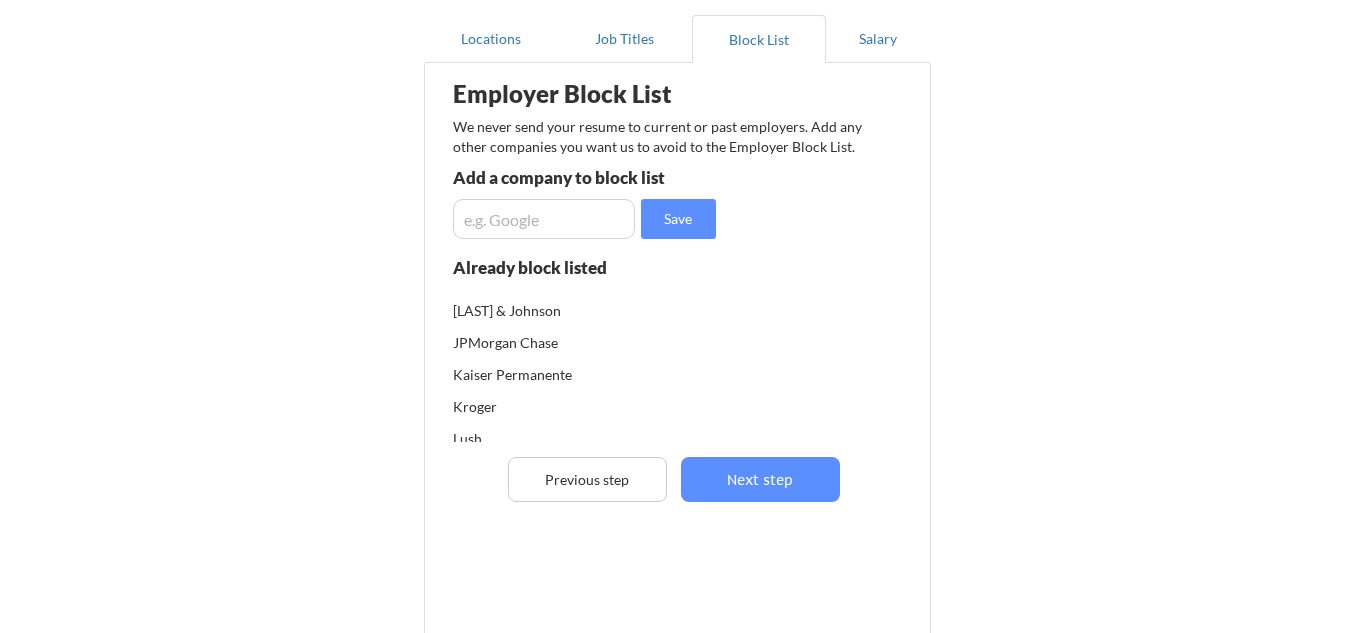 scroll, scrollTop: 295, scrollLeft: 0, axis: vertical 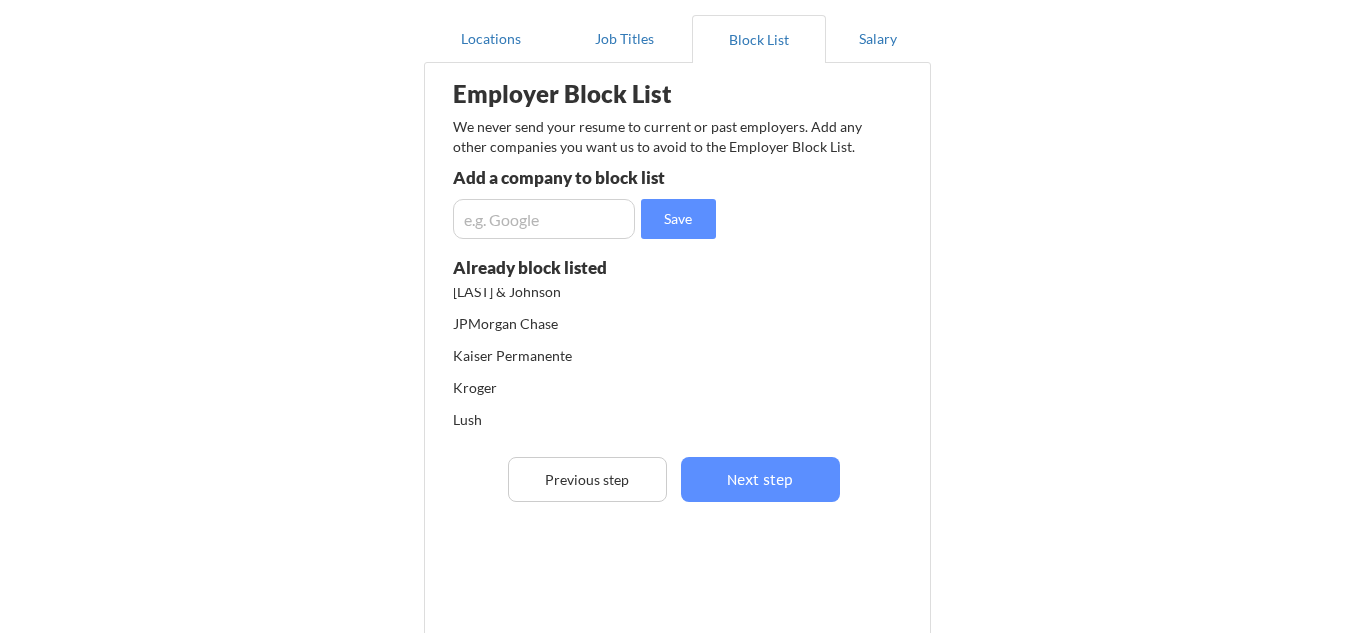 click at bounding box center (544, 219) 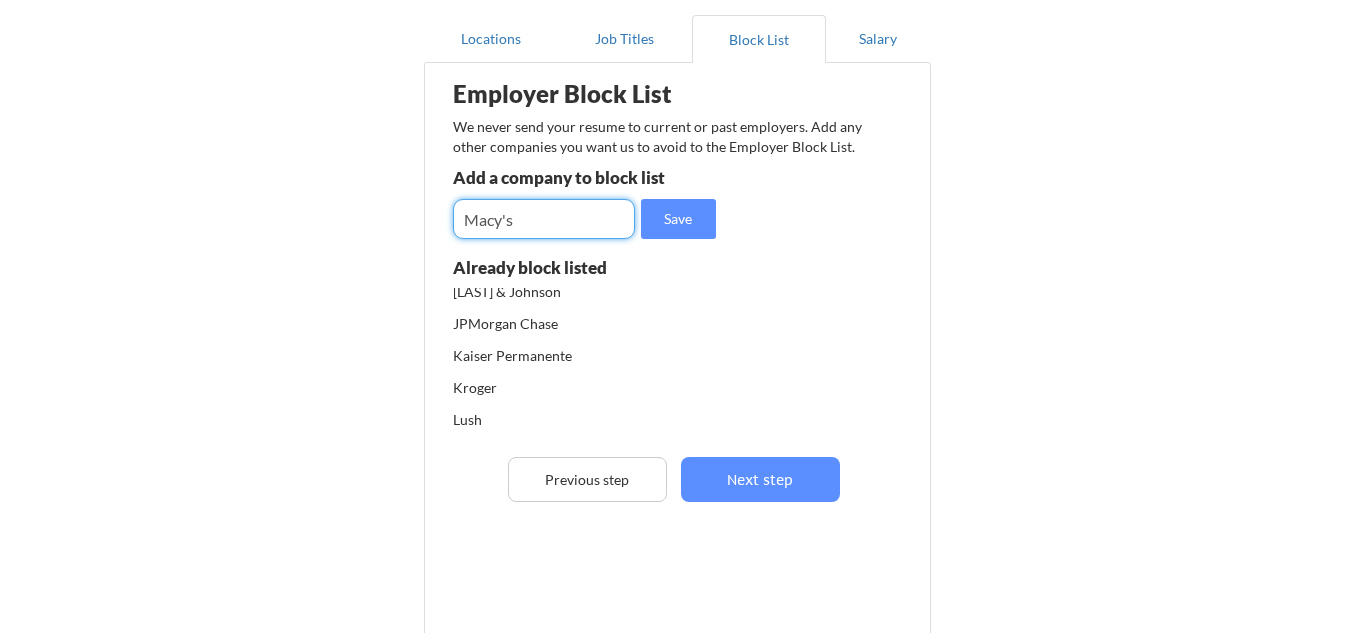 type on "Macy's" 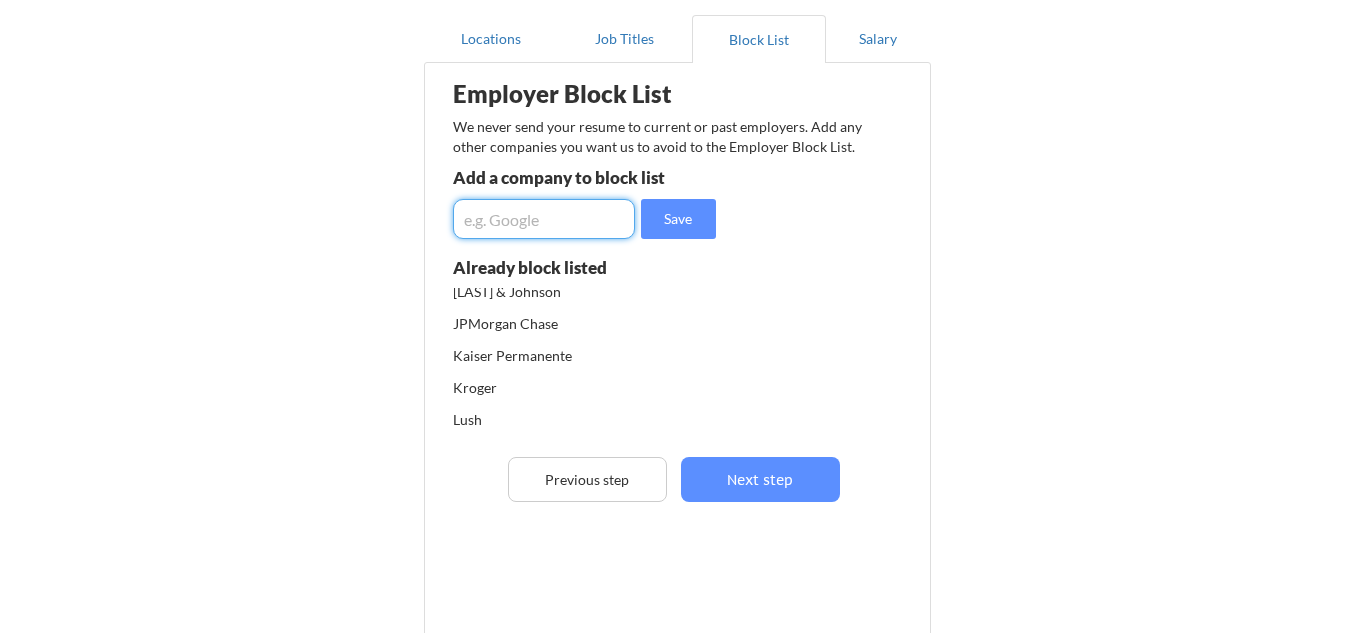 click at bounding box center (544, 219) 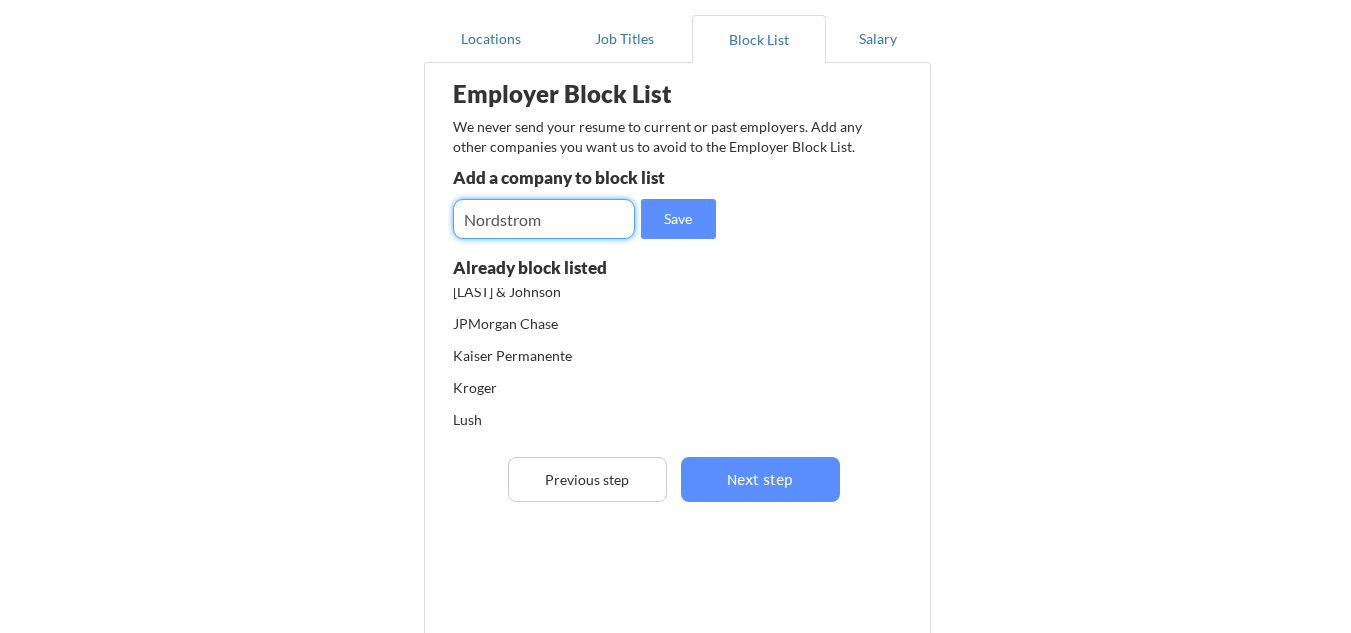type on "Nordstrom" 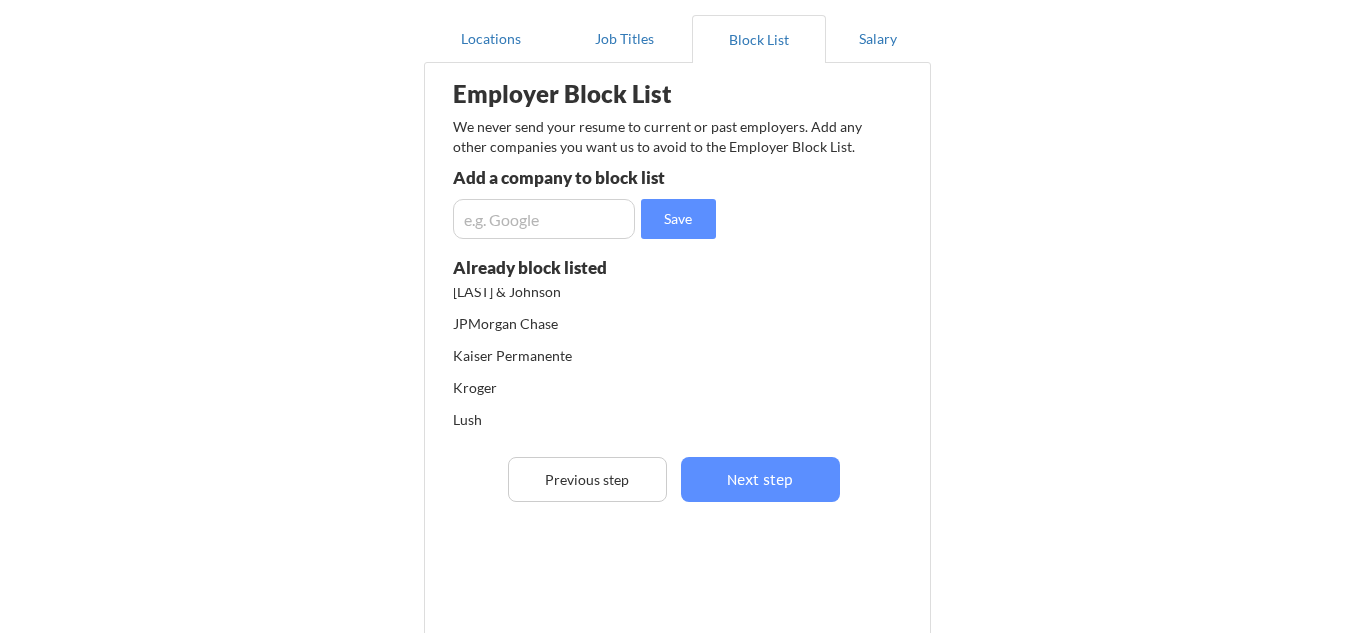 click at bounding box center [544, 219] 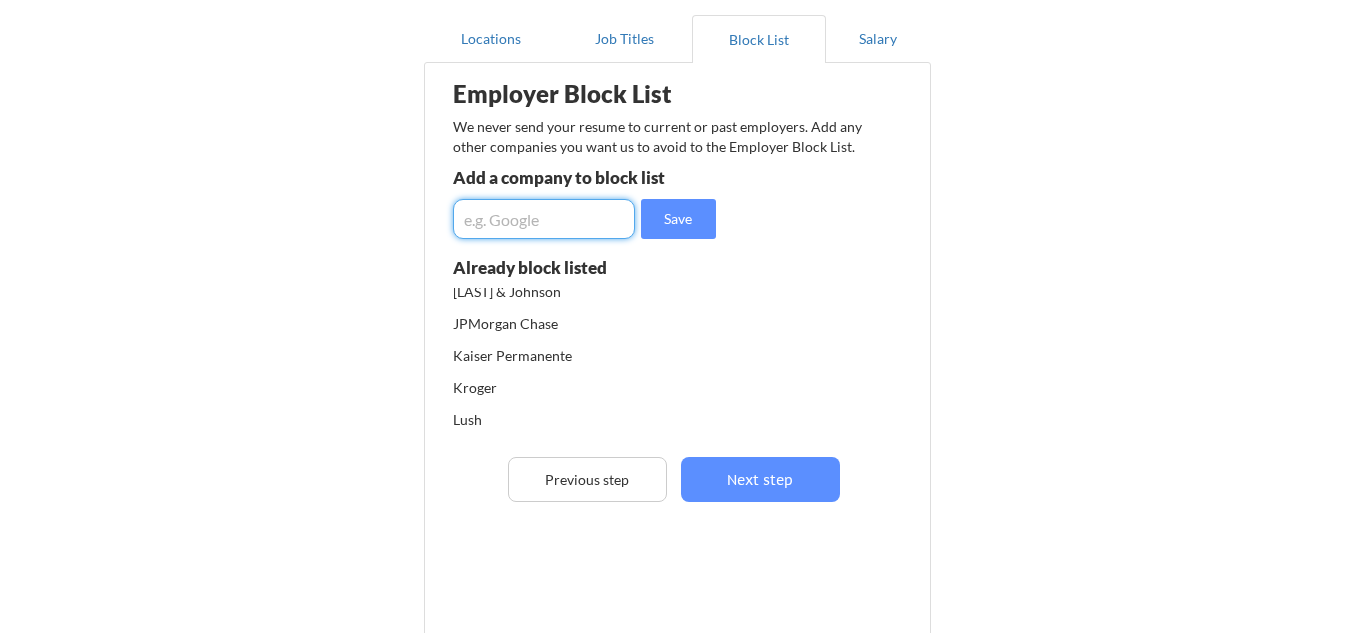 paste on "Plan A Technologies" 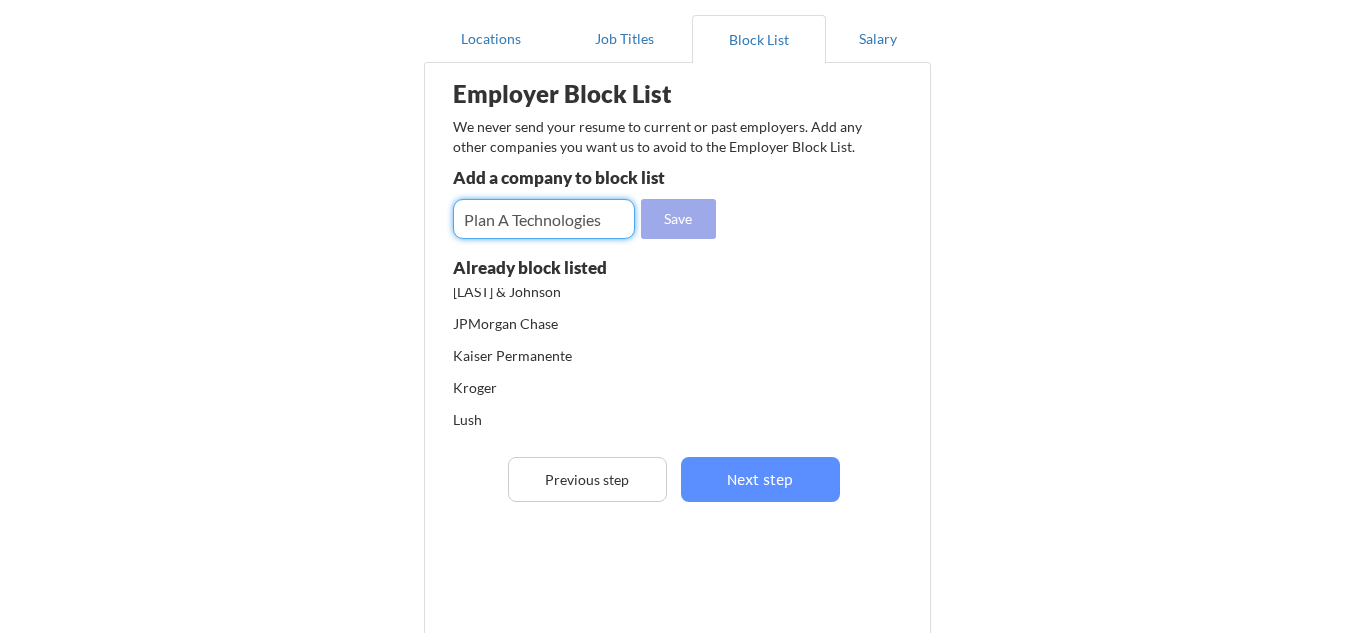 type on "Plan A Technologies" 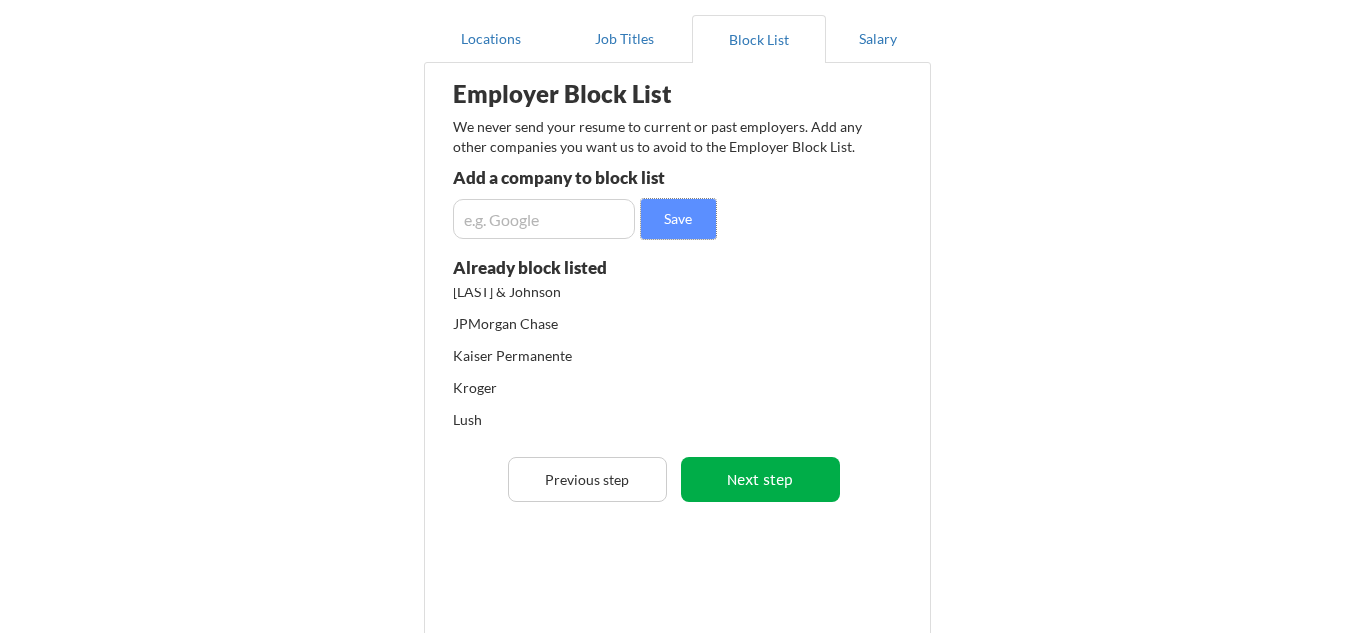 click on "Next step" at bounding box center (760, 479) 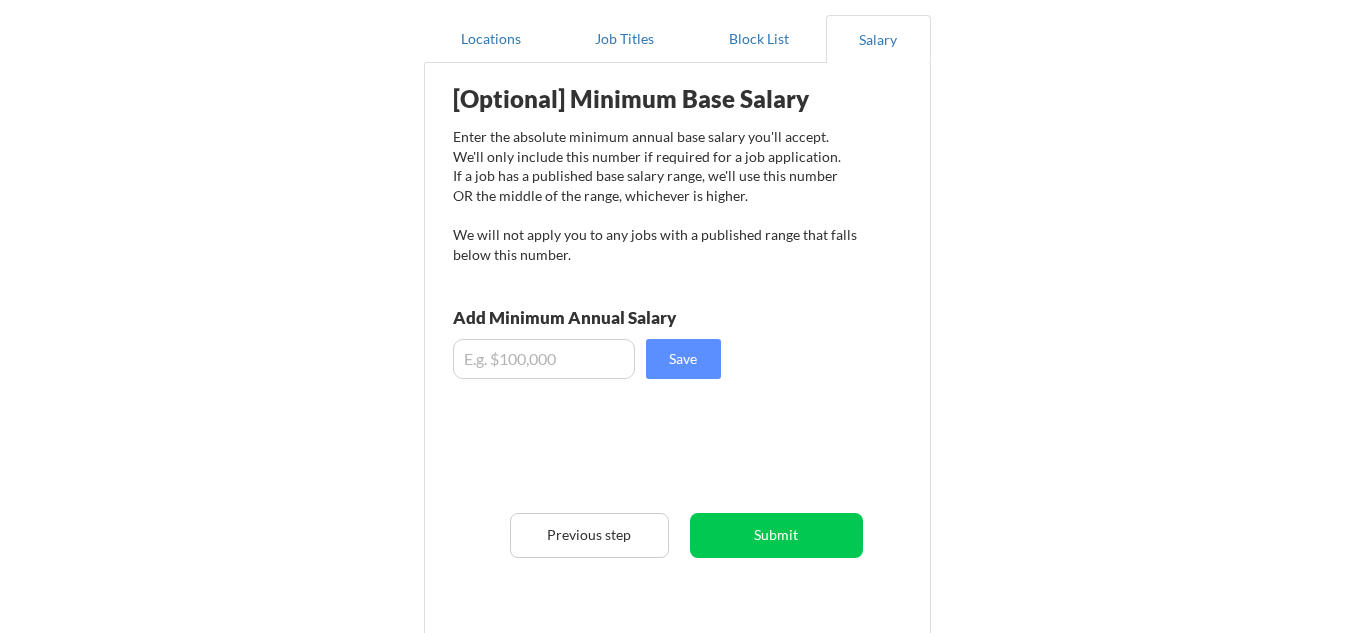click at bounding box center [544, 359] 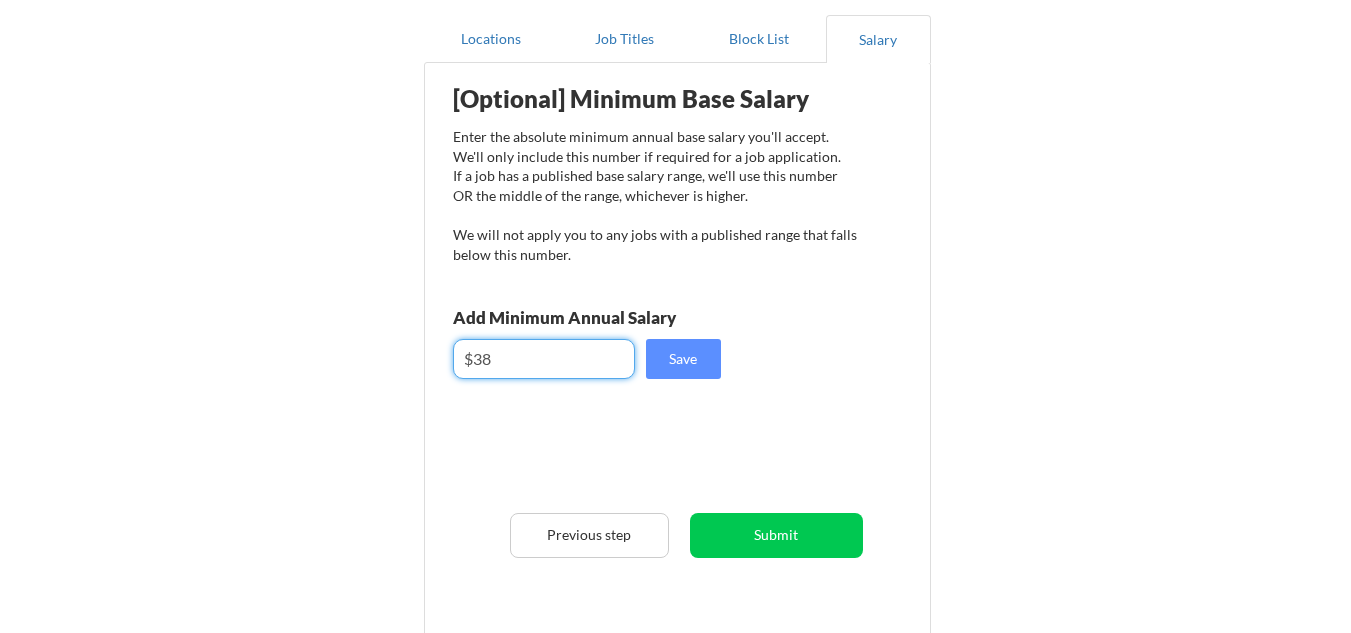 type on "$3" 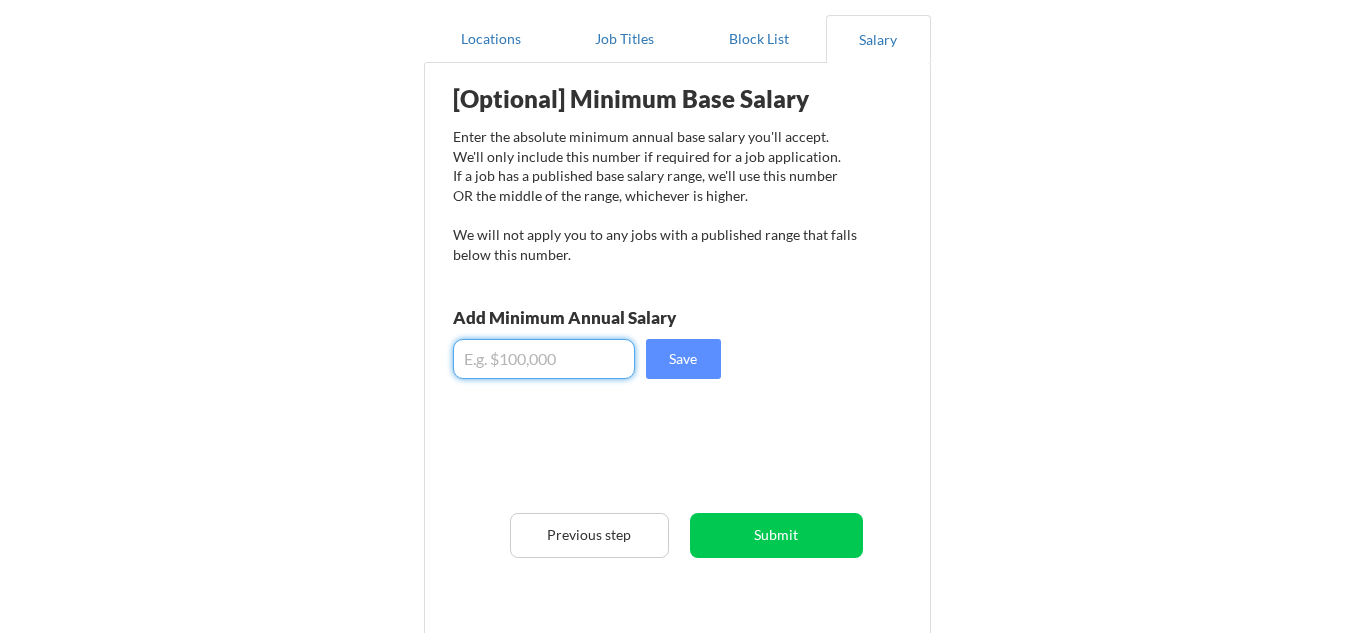 click on "[Optional] Minimum Base Salary Enter the absolute minimum annual base salary you'll accept. We'll only include this number if required for a job application.
If a job has a published base salary range, we'll use this number OR the middle of the range, whichever is higher. We will not apply you to any jobs with a published range that falls below this number. Add Minimum Annual Salary Save Previous step Submit" at bounding box center (681, 359) 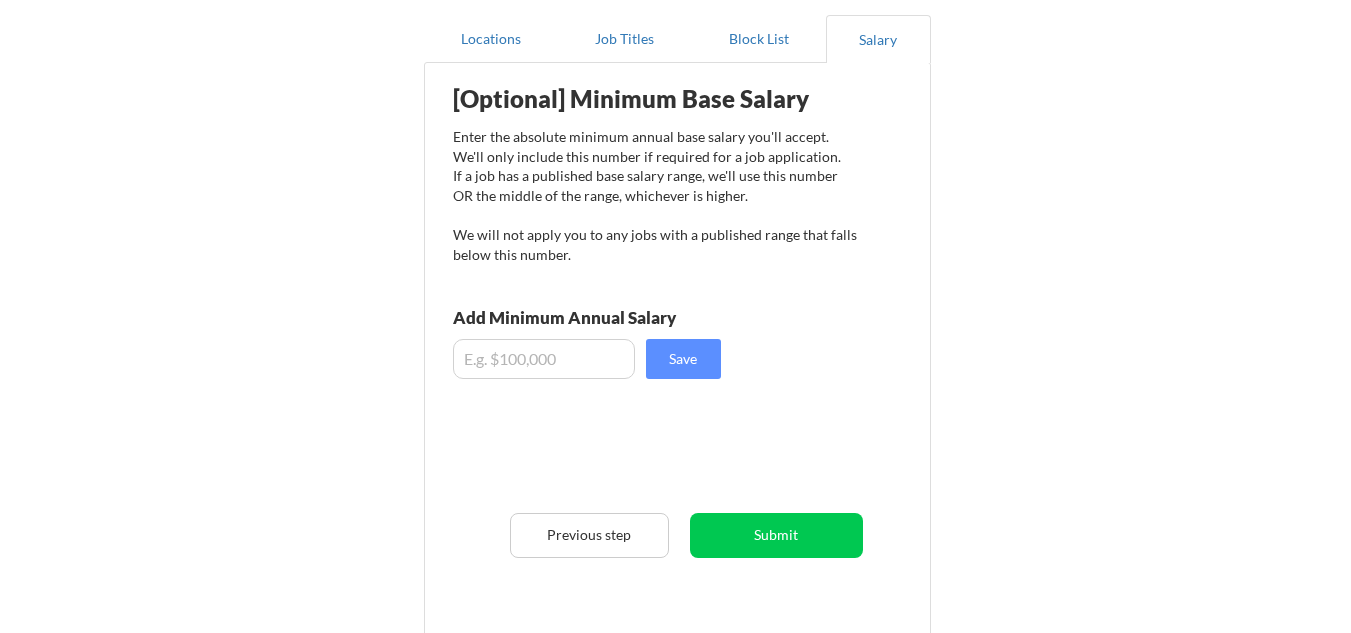 click at bounding box center (544, 359) 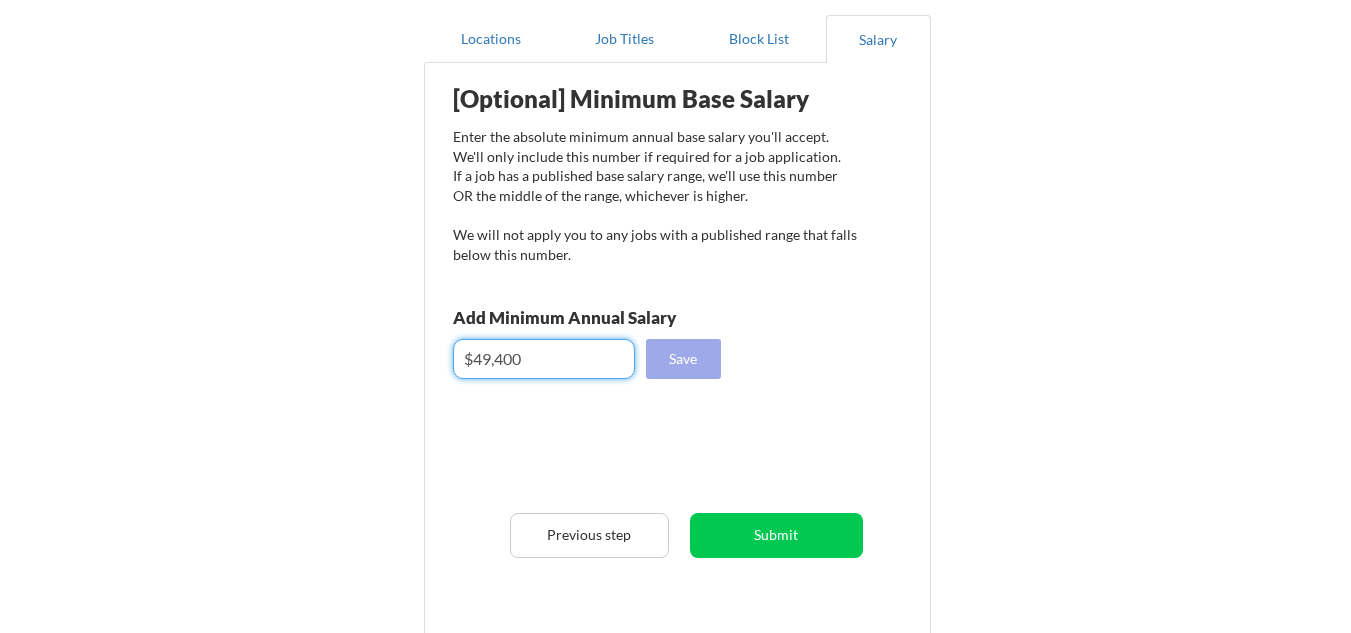 type on "$49,400" 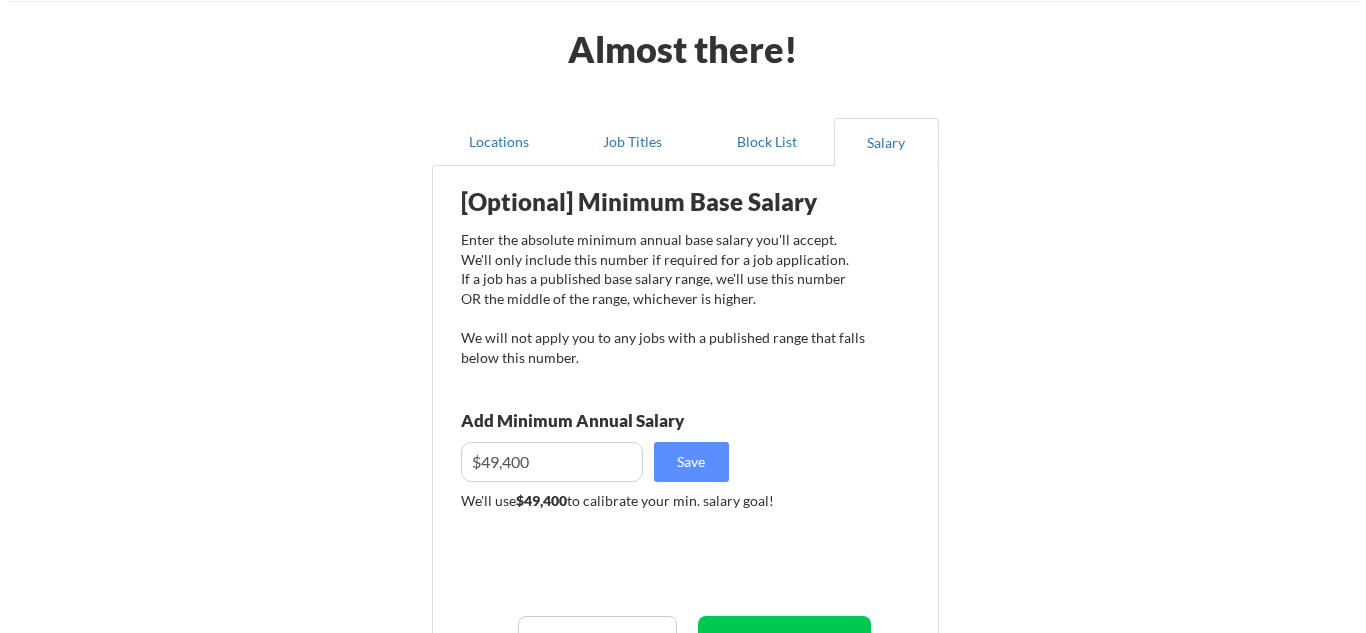 scroll, scrollTop: 200, scrollLeft: 0, axis: vertical 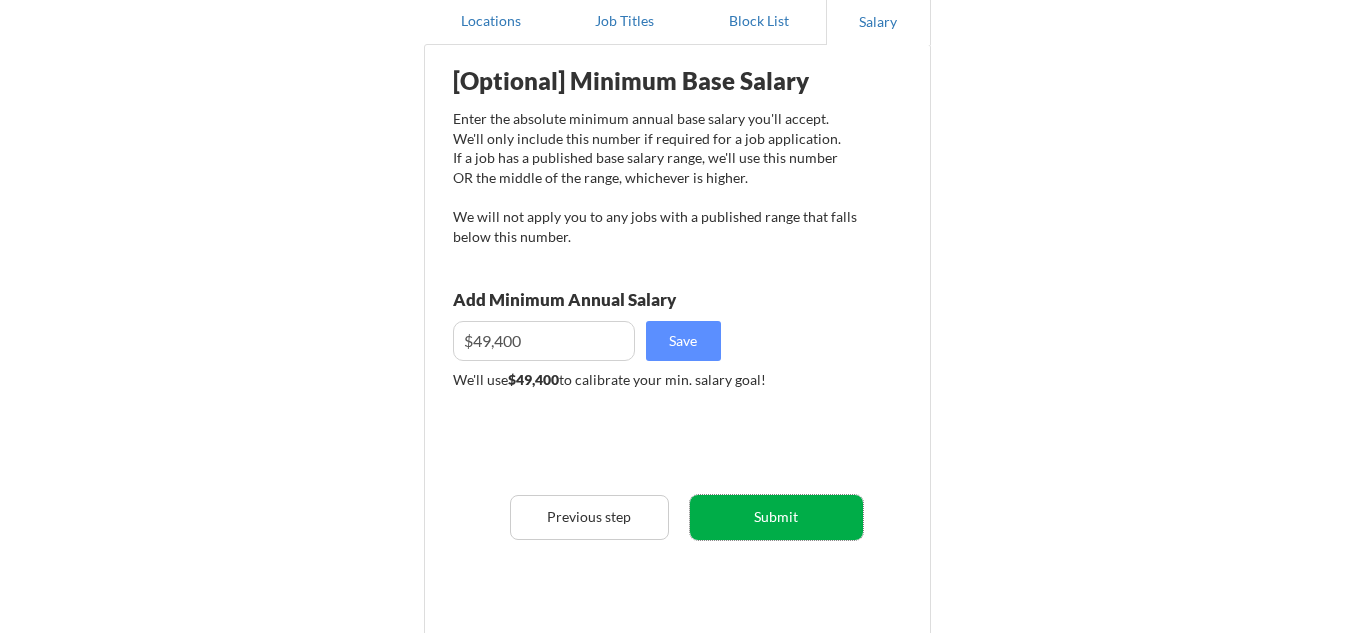 click on "Submit" at bounding box center [776, 517] 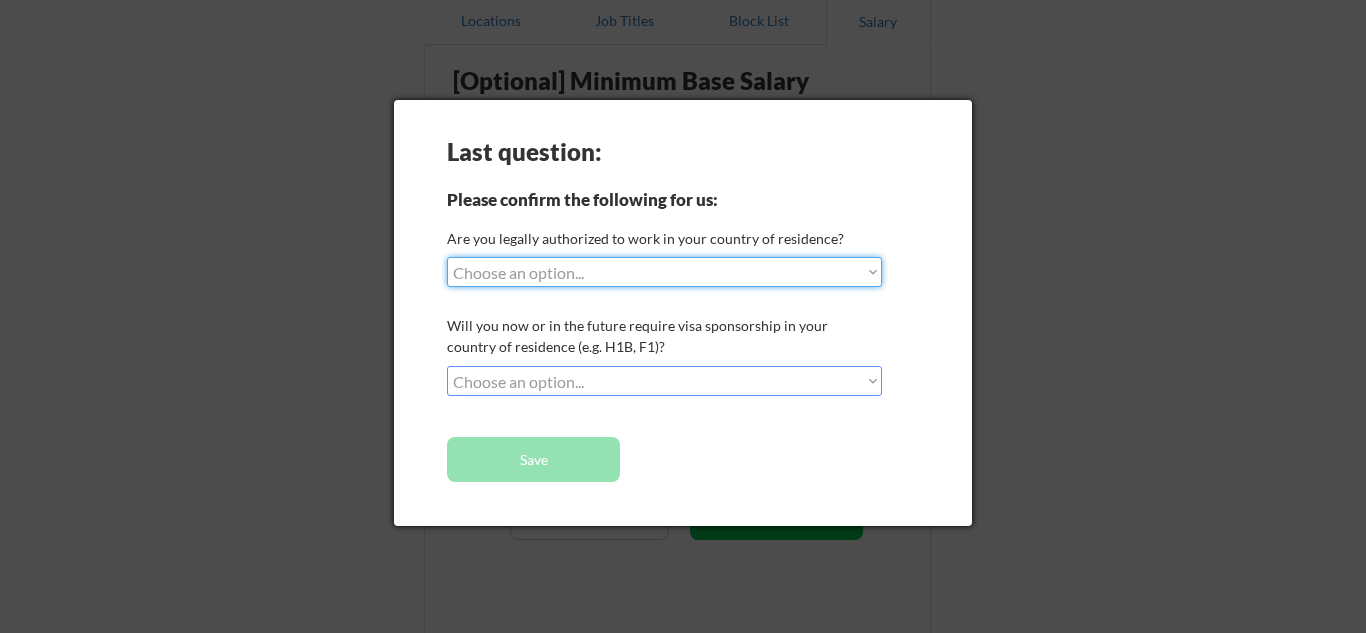 click on "Choose an option... Yes, I am a US Citizen Yes, I am a Canadian Citizen Yes, I am a US Green Card Holder Yes, I am an Other Permanent Resident Yes, I am here on a visa (H1B, OPT, etc.) No, I am not (yet) authorized" at bounding box center (664, 272) 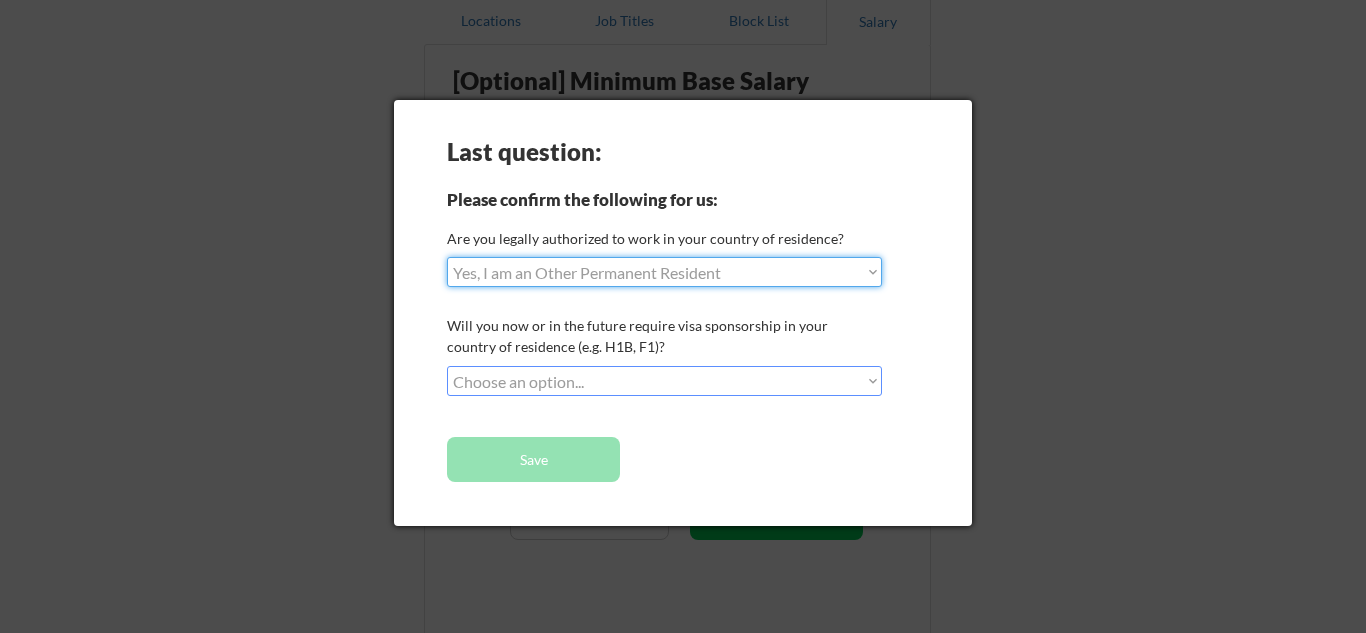 click on "Choose an option... Yes, I am a US Citizen Yes, I am a Canadian Citizen Yes, I am a US Green Card Holder Yes, I am an Other Permanent Resident Yes, I am here on a visa (H1B, OPT, etc.) No, I am not (yet) authorized" at bounding box center (664, 272) 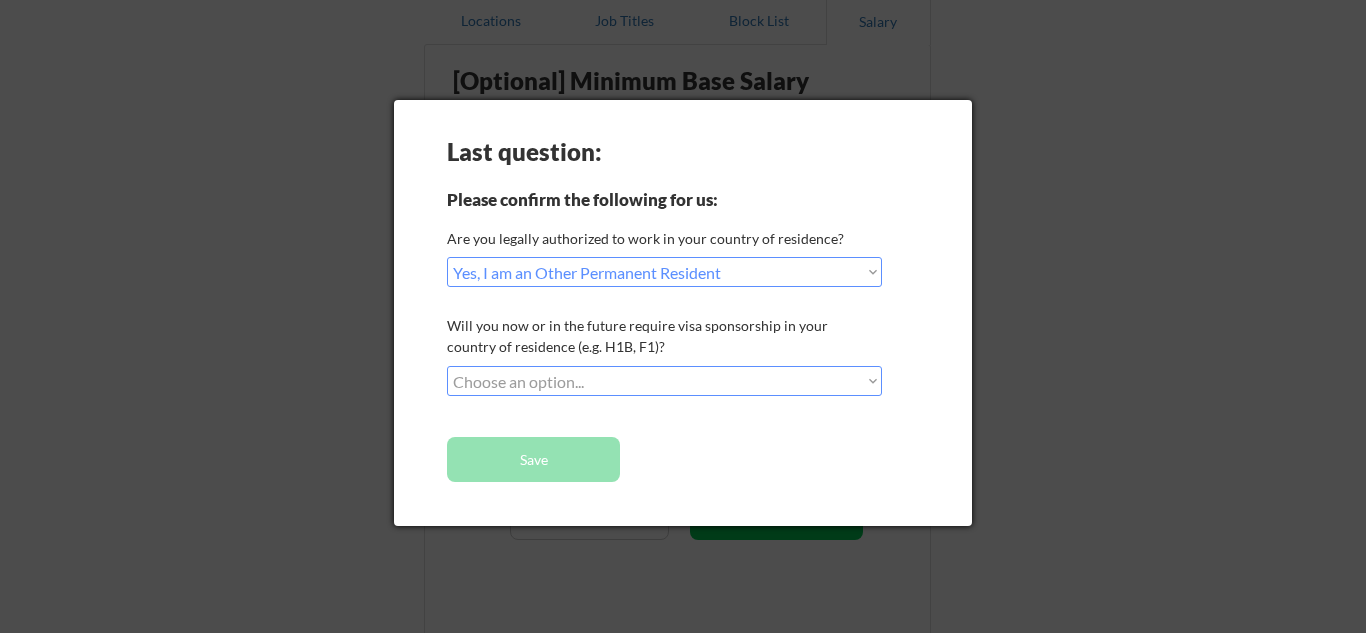 click on "Choose an option... No, I will not need sponsorship Yes, I will need sponsorship" at bounding box center (664, 381) 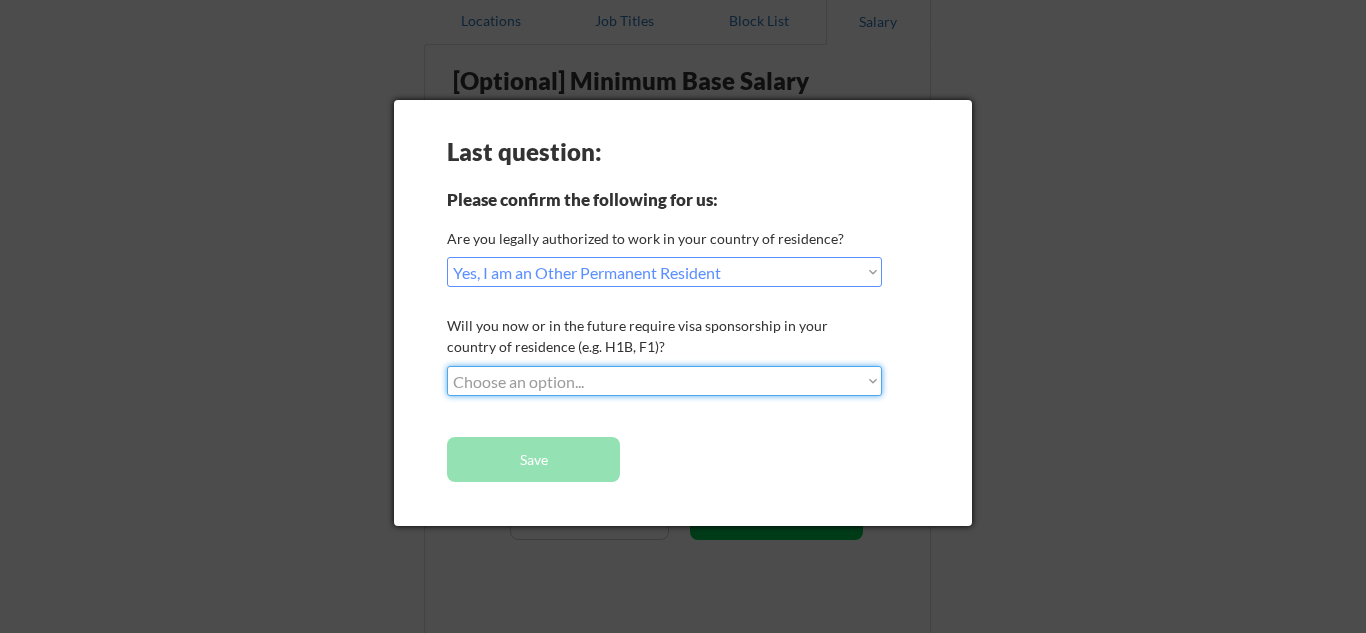 select on ""no__i_will_not_need_sponsorship"" 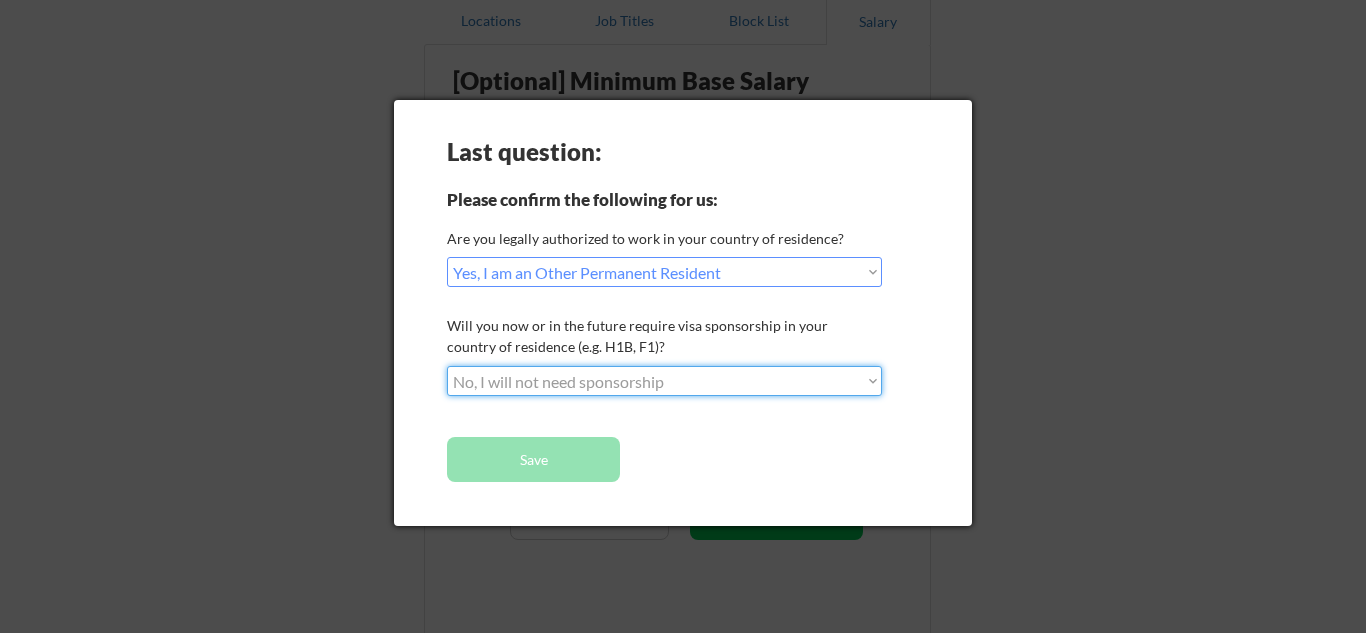 click on "Choose an option... No, I will not need sponsorship Yes, I will need sponsorship" at bounding box center [664, 381] 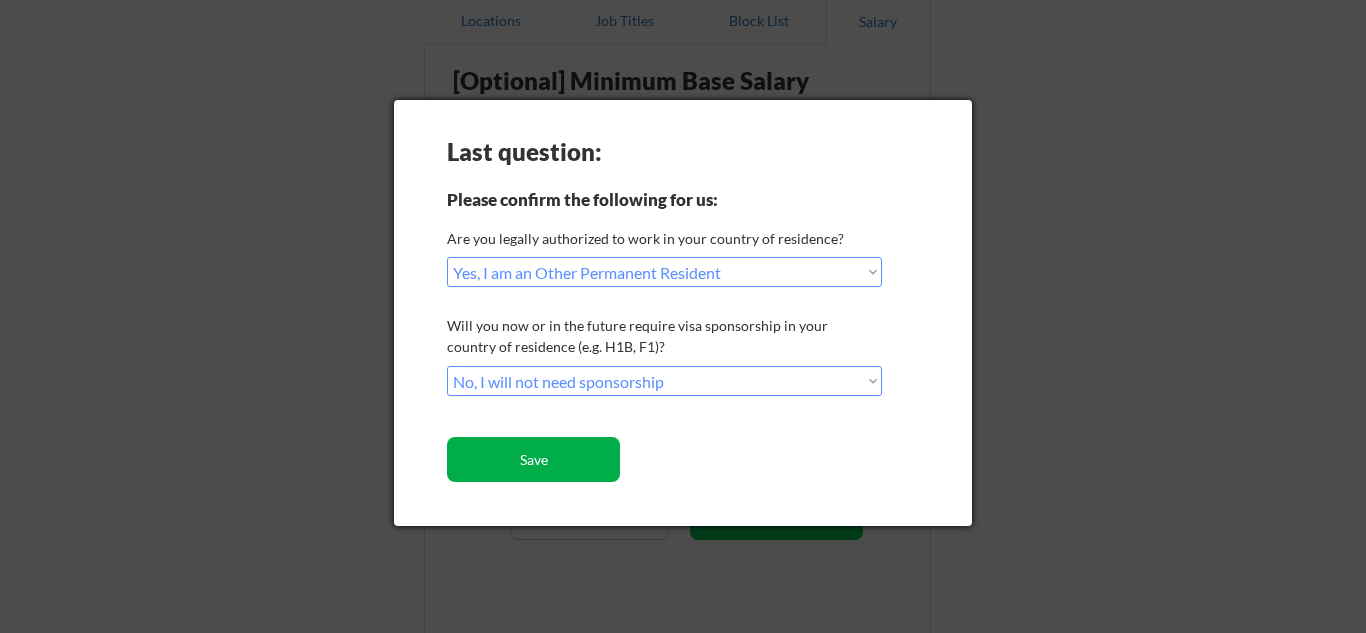 click on "Save" at bounding box center (533, 459) 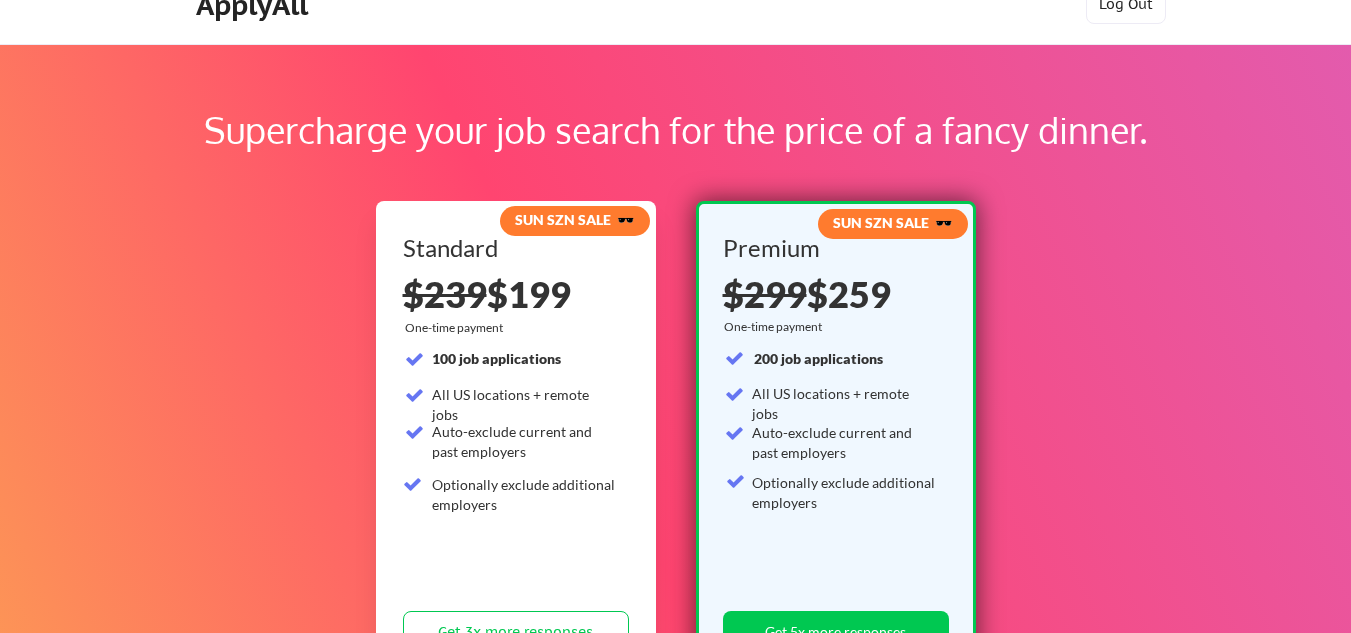 scroll, scrollTop: 0, scrollLeft: 0, axis: both 